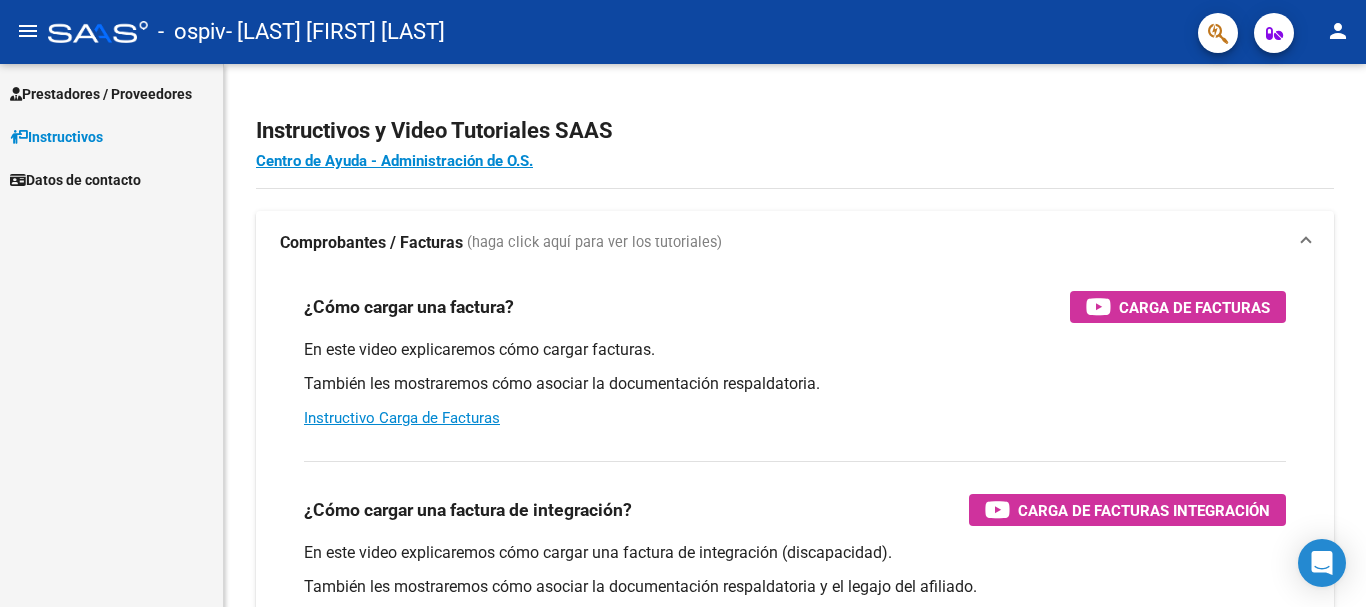 scroll, scrollTop: 0, scrollLeft: 0, axis: both 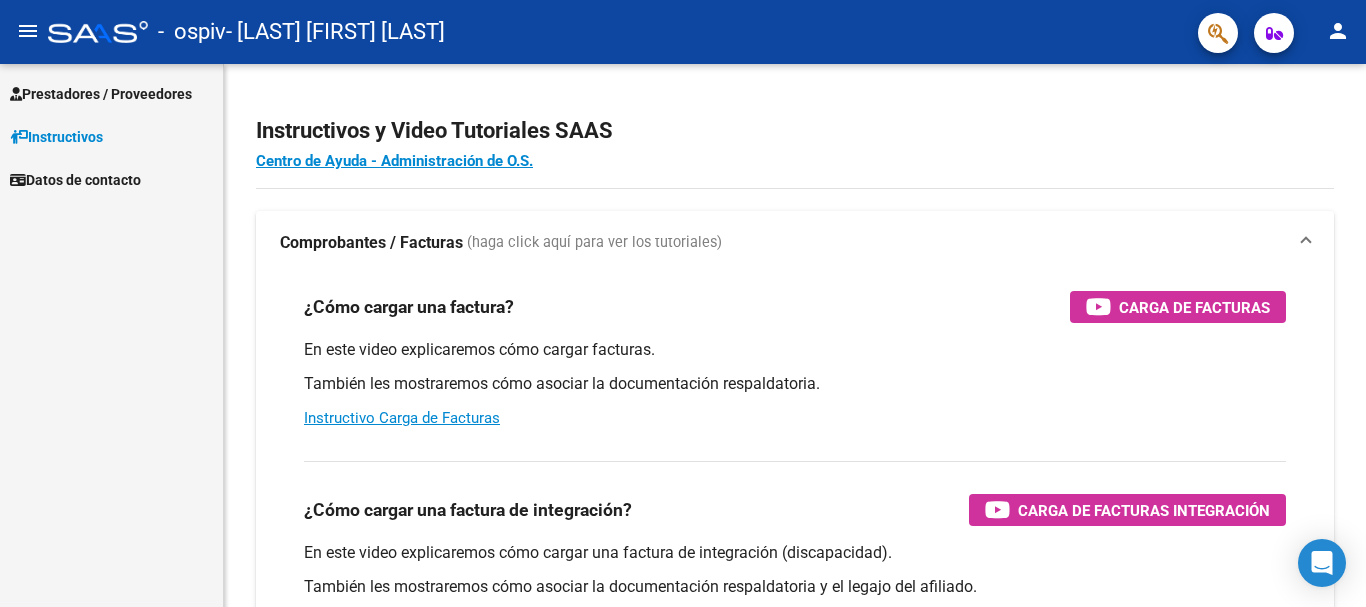 click on "Prestadores / Proveedores" at bounding box center (101, 94) 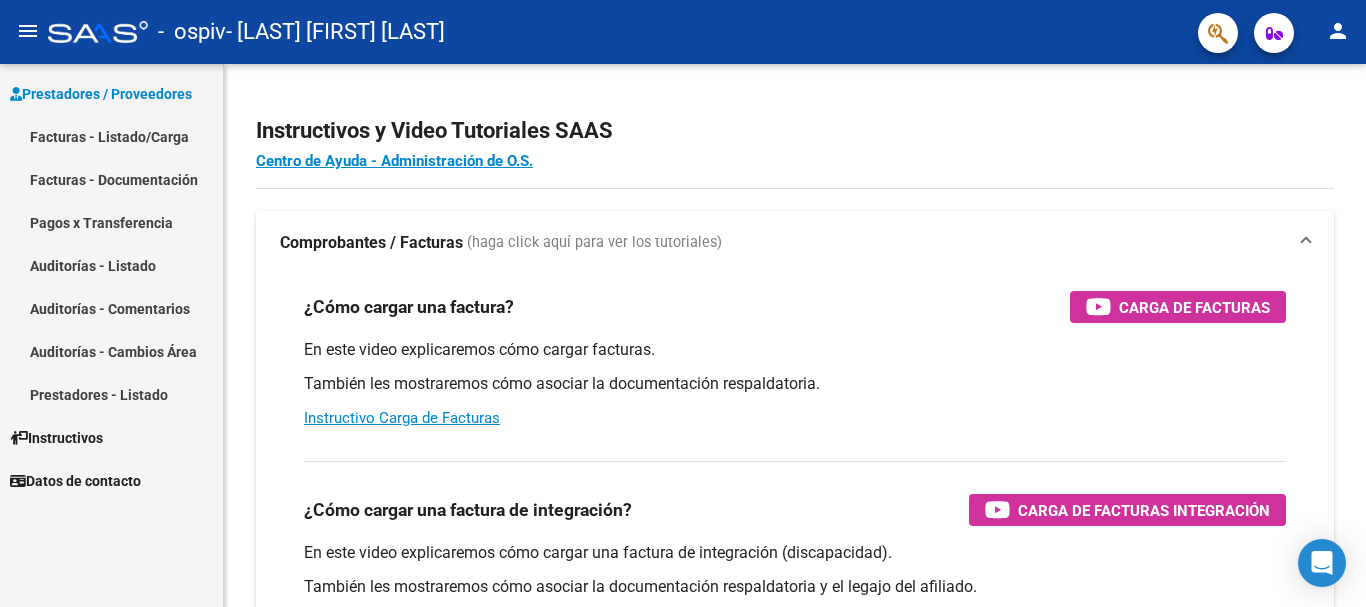 click on "Facturas - Listado/Carga" at bounding box center (111, 136) 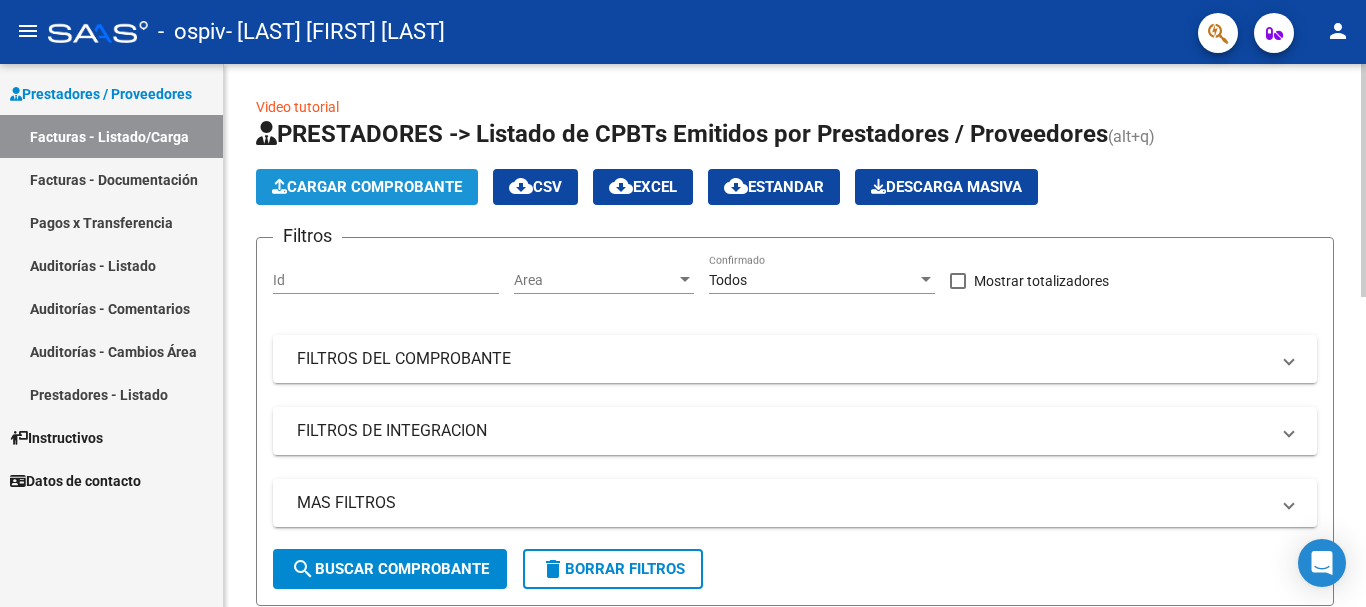 click on "Cargar Comprobante" 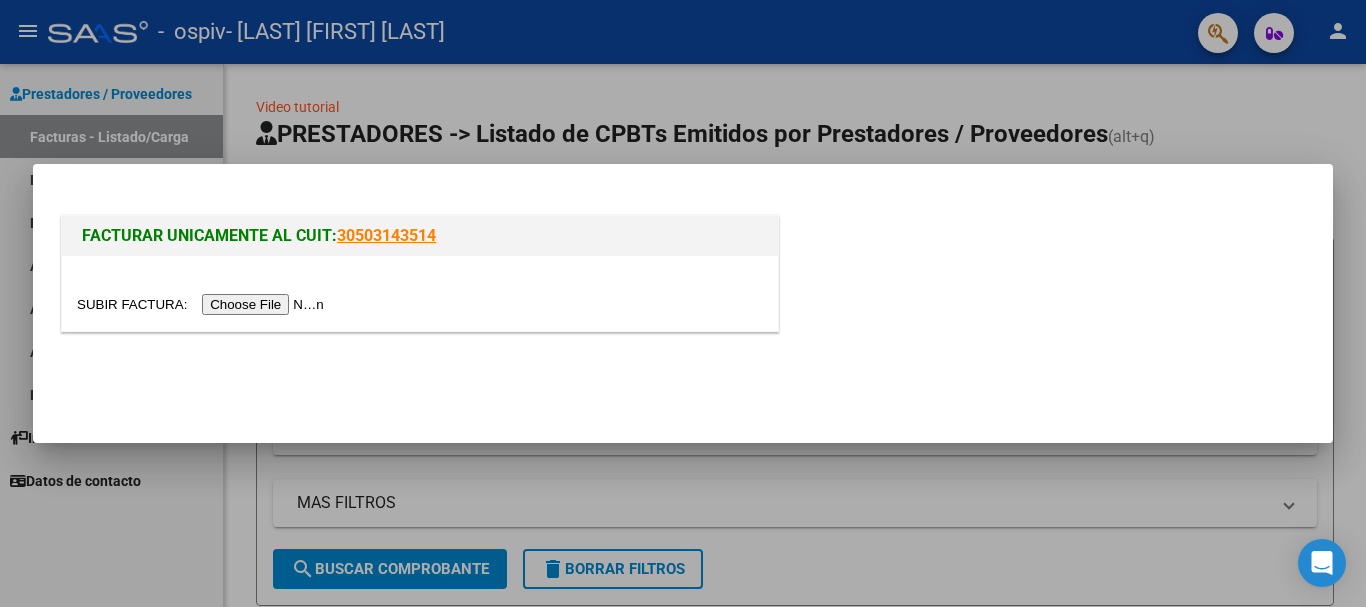 click at bounding box center (420, 304) 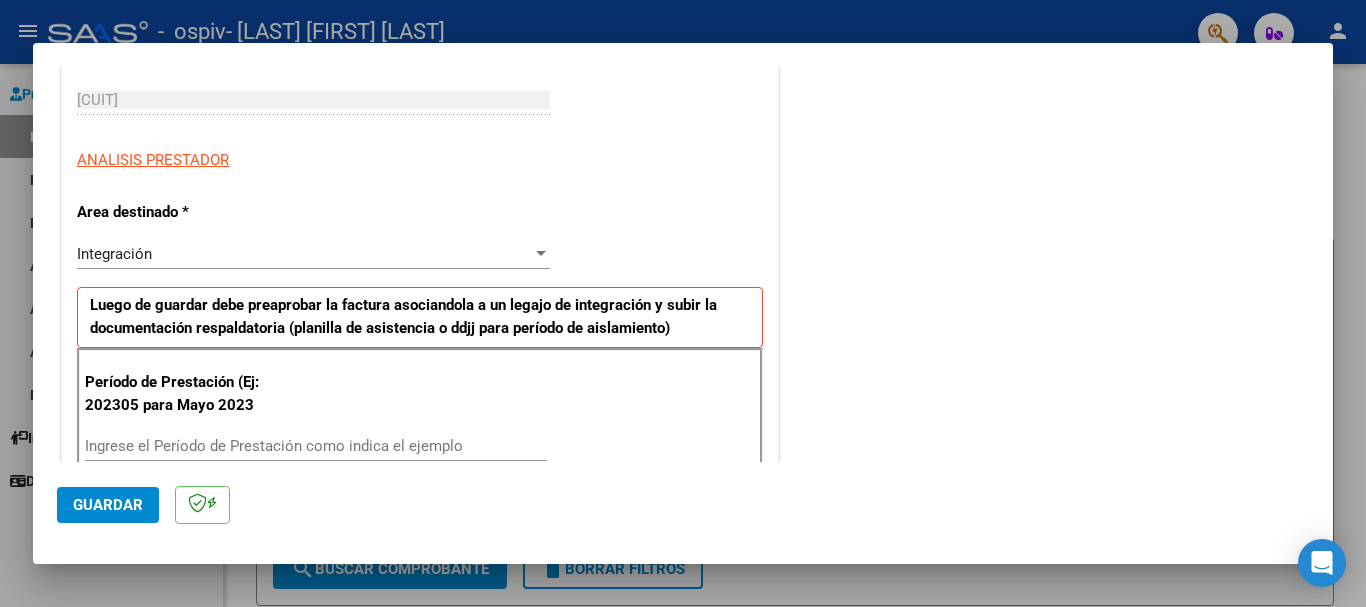 scroll, scrollTop: 400, scrollLeft: 0, axis: vertical 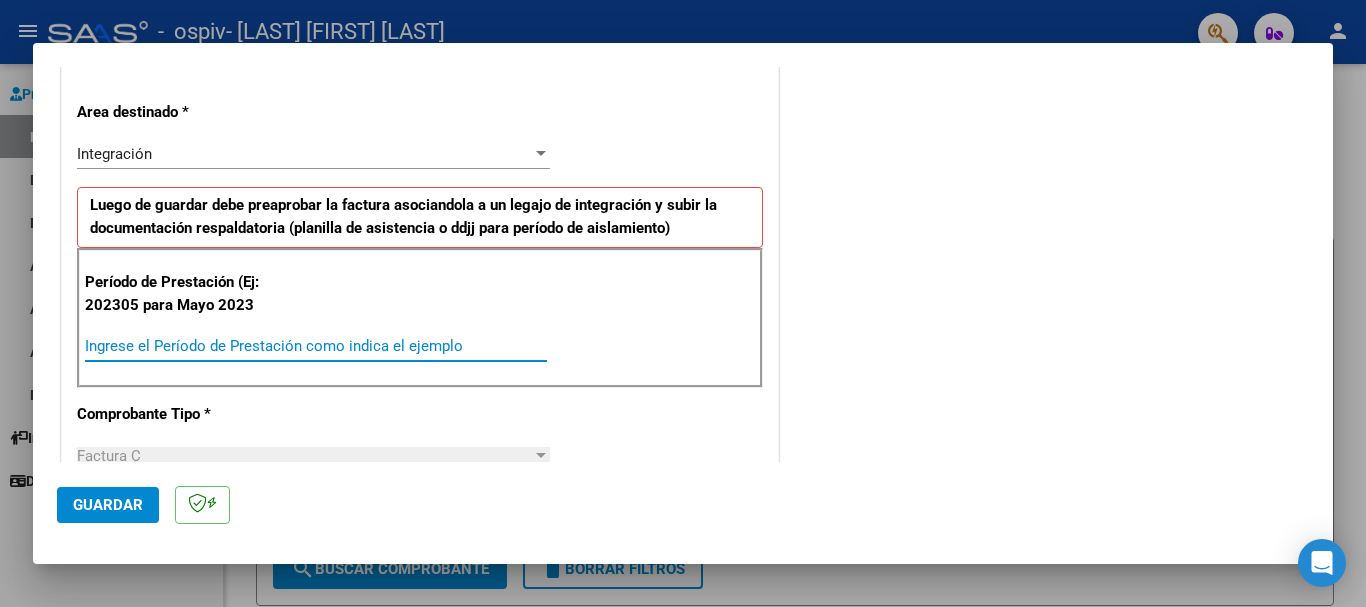 click on "Ingrese el Período de Prestación como indica el ejemplo" at bounding box center (316, 346) 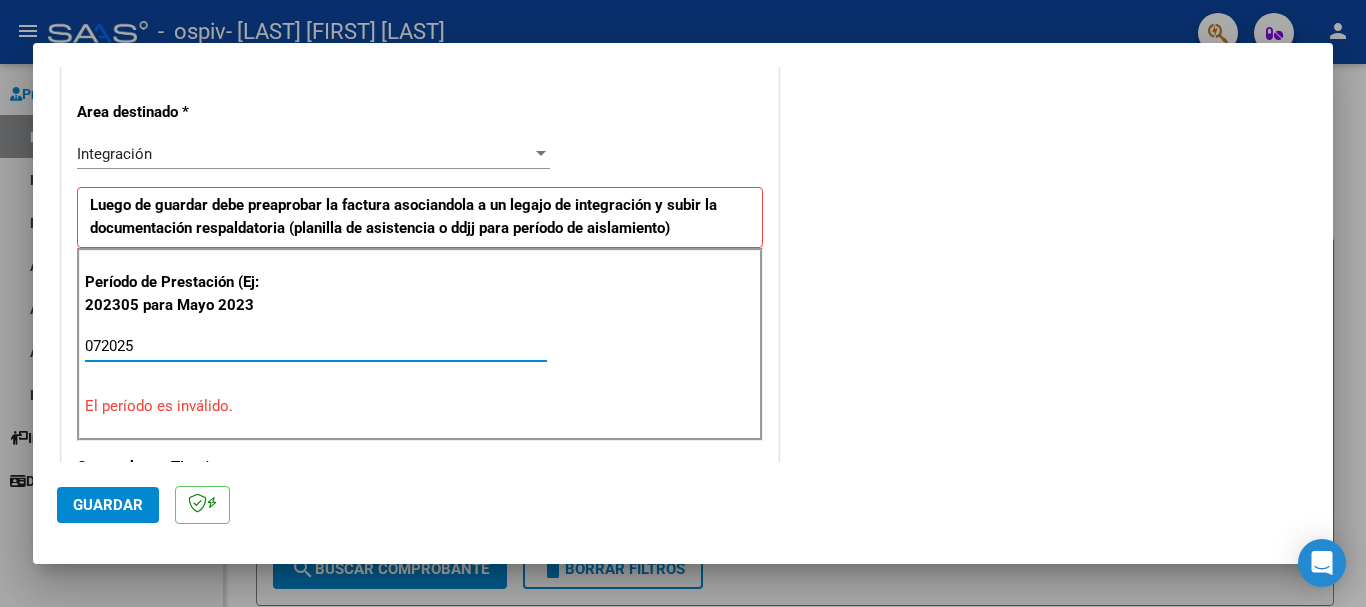 click on "Período de Prestación (Ej: 202305 para Mayo 2023    072025 Ingrese el Período de Prestación como indica el ejemplo   El período es inválido." at bounding box center [420, 344] 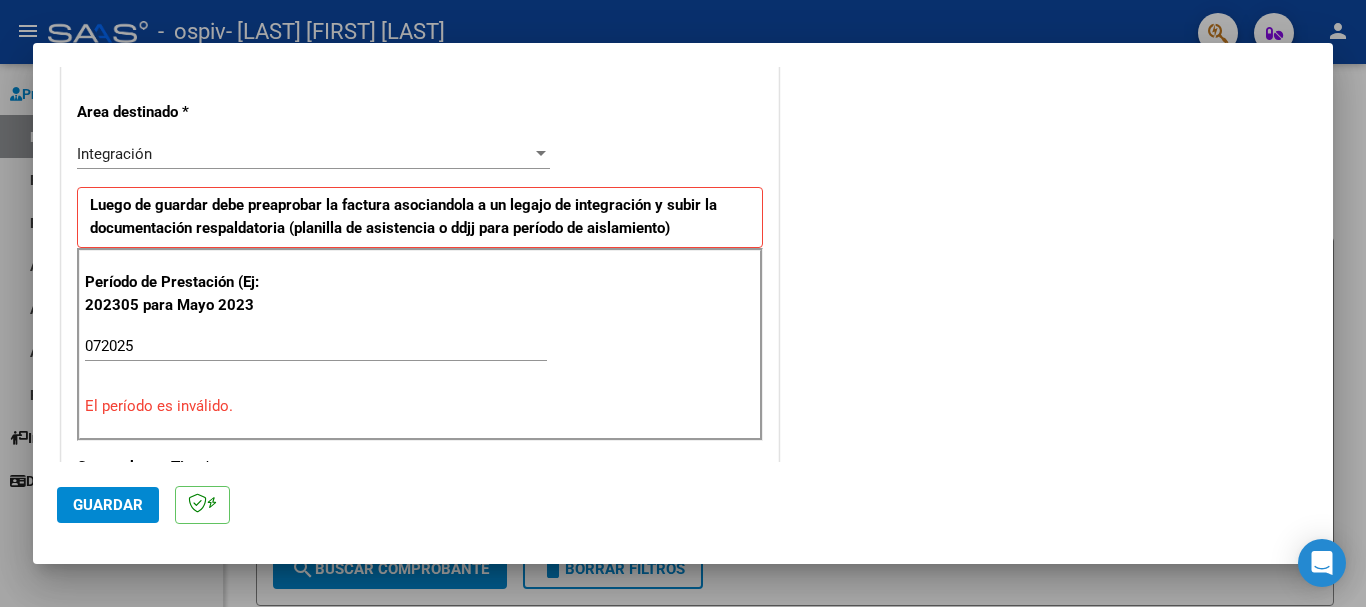 click on "072025 Ingrese el Período de Prestación como indica el ejemplo" at bounding box center (316, 355) 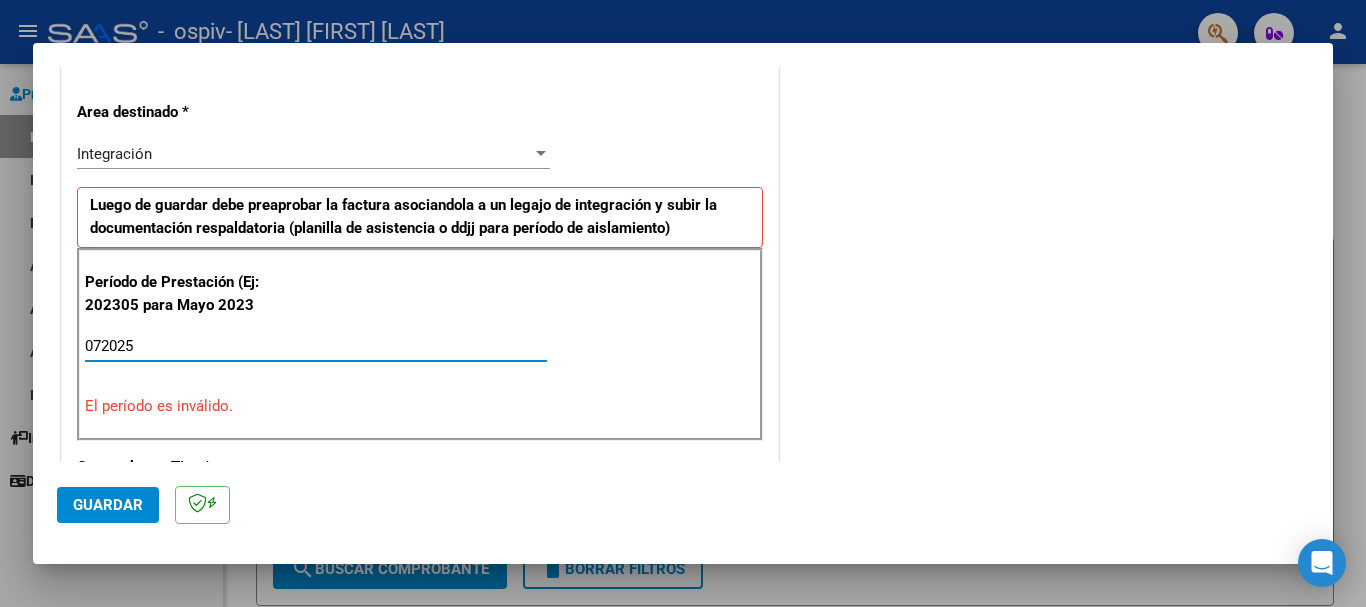 click on "072025" at bounding box center [316, 346] 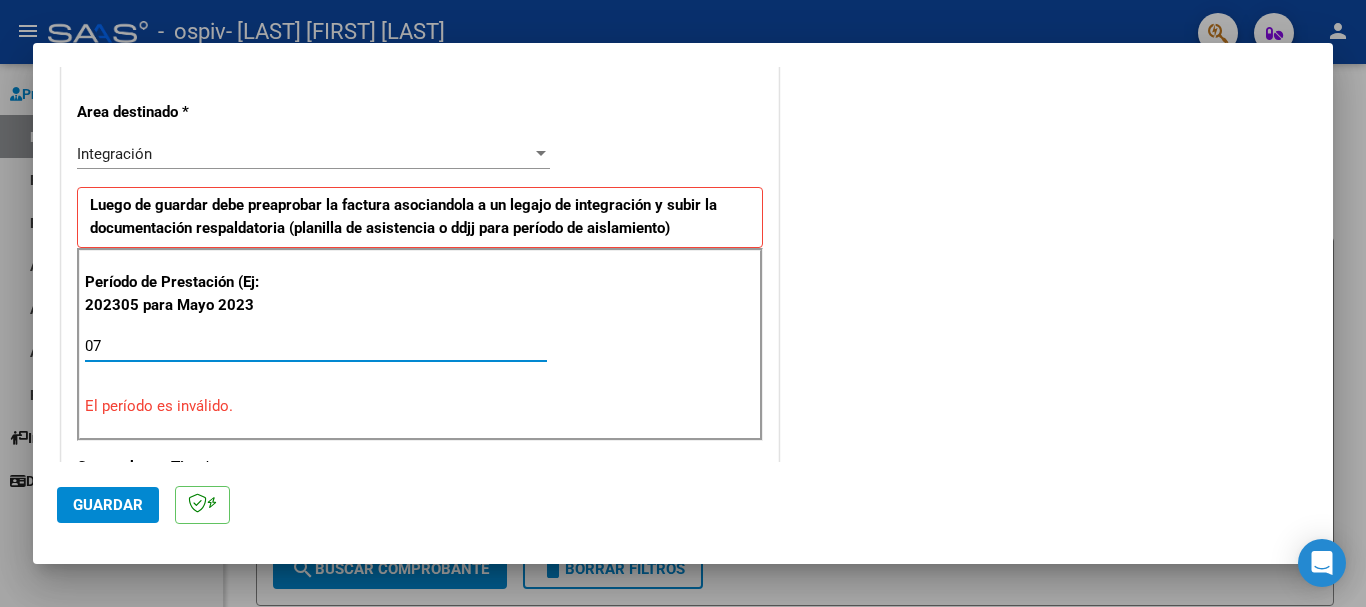 type on "0" 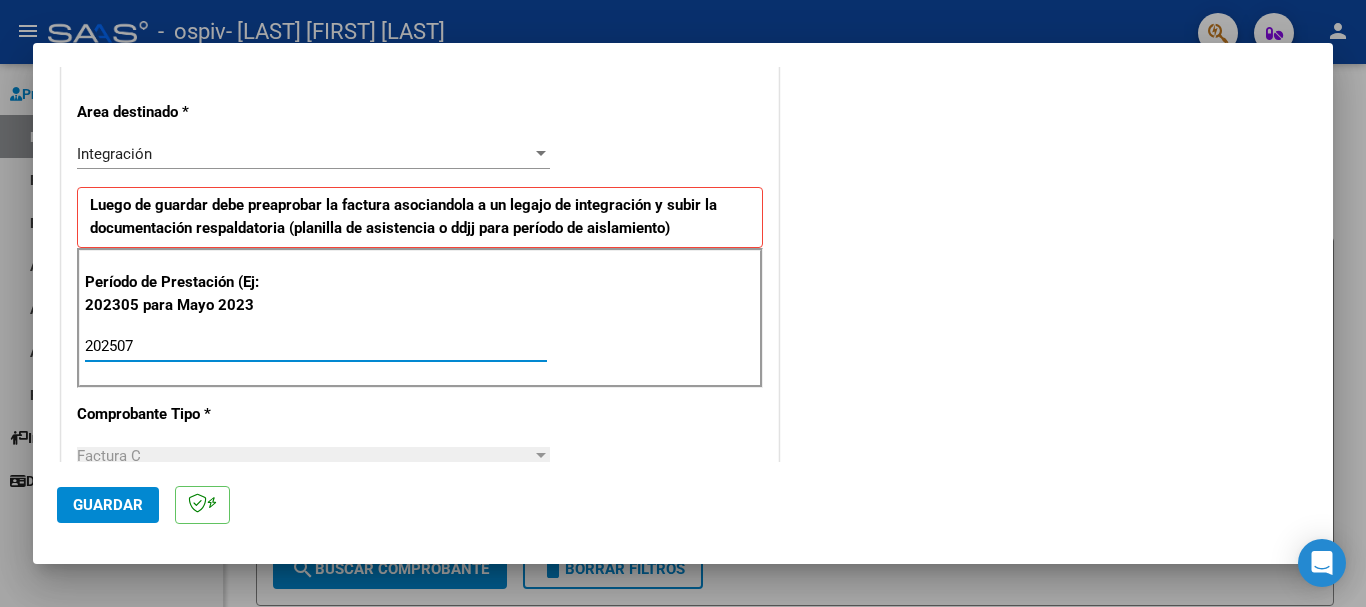type on "202507" 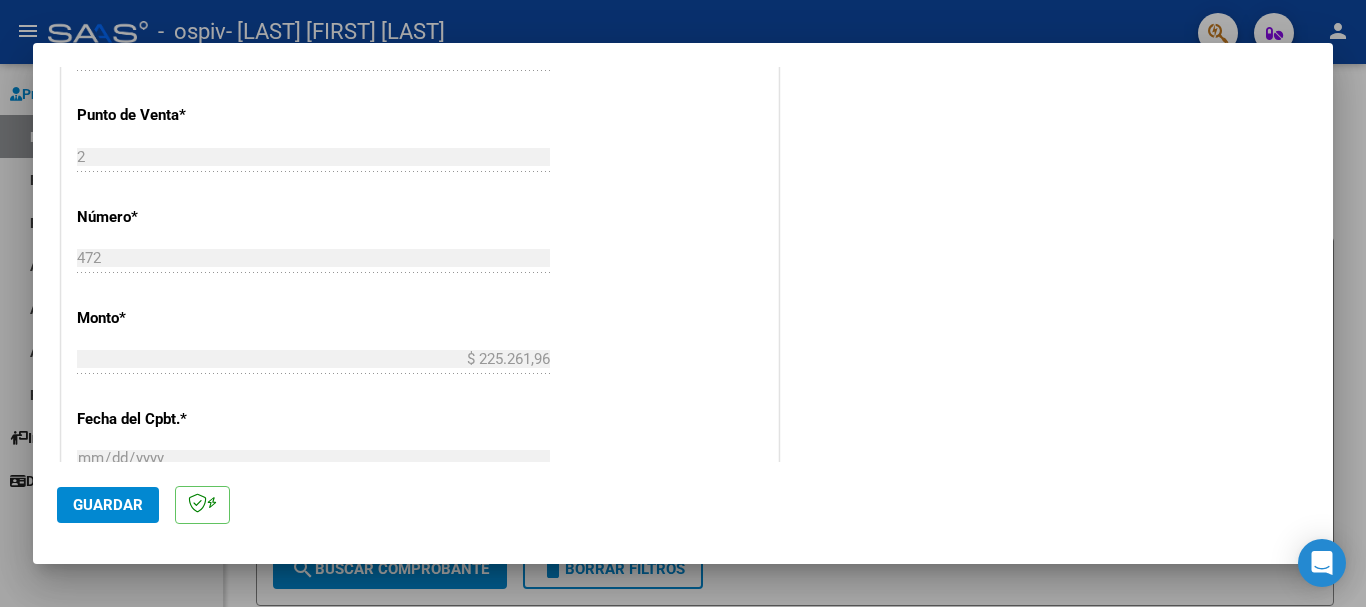 scroll, scrollTop: 500, scrollLeft: 0, axis: vertical 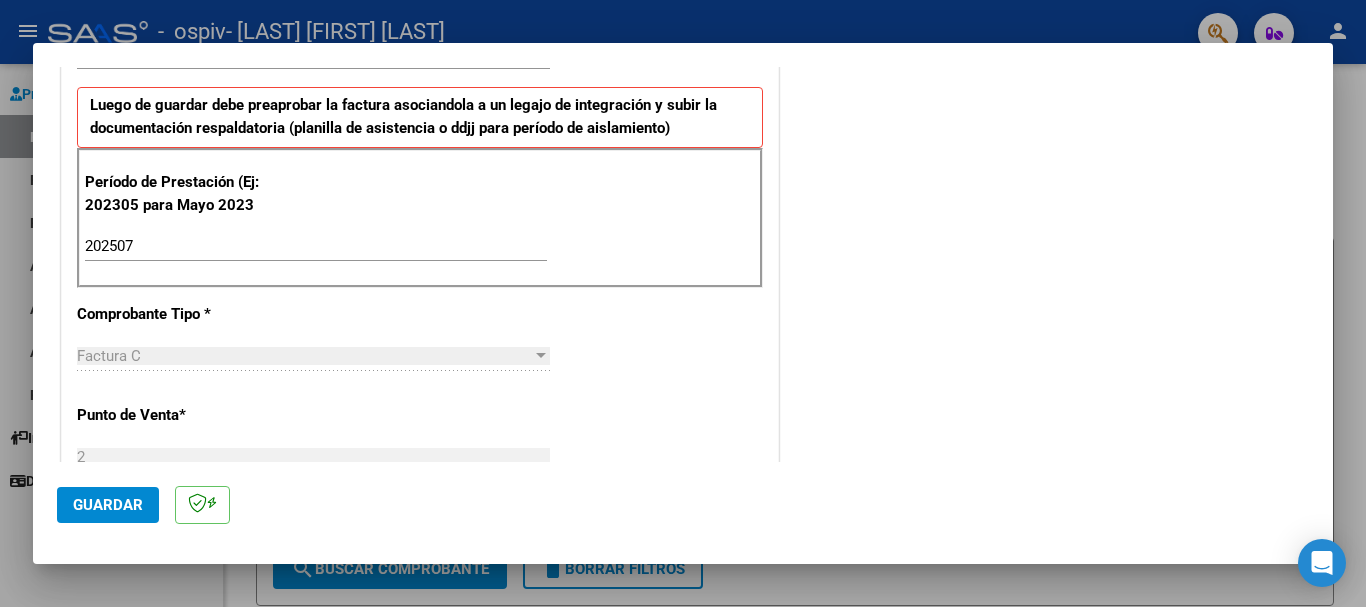 click on "Período de Prestación (Ej: 202305 para Mayo 2023    202507 Ingrese el Período de Prestación como indica el ejemplo" at bounding box center [420, 218] 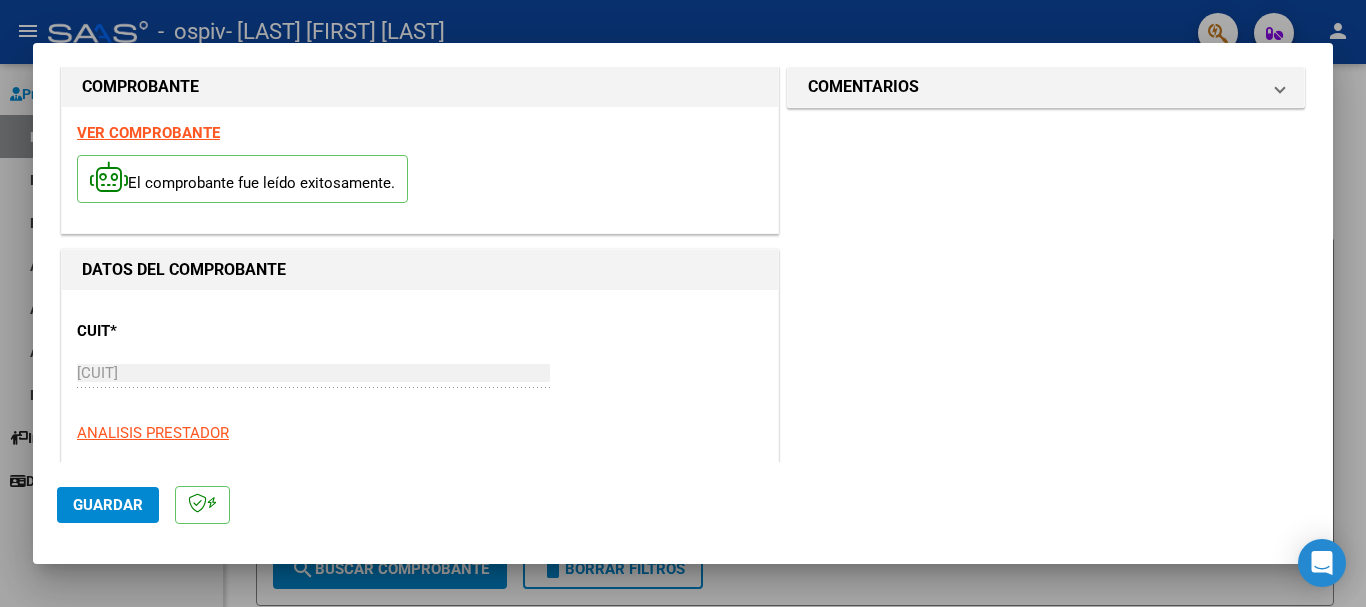scroll, scrollTop: 0, scrollLeft: 0, axis: both 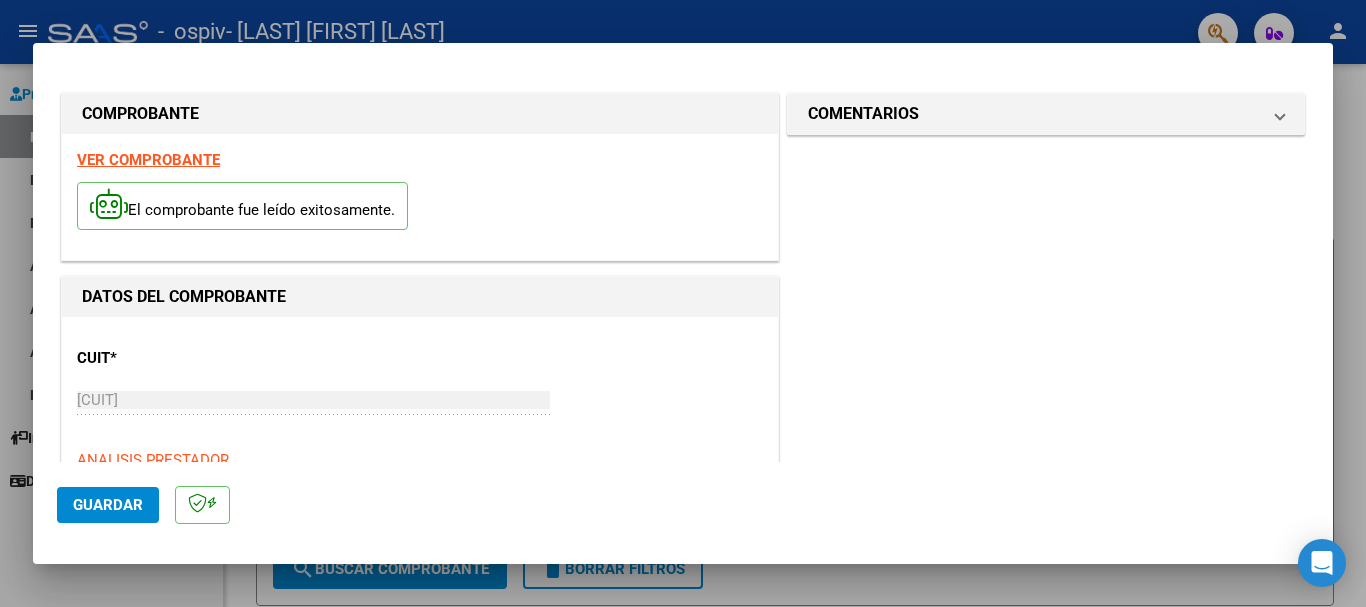 click on "Guardar" 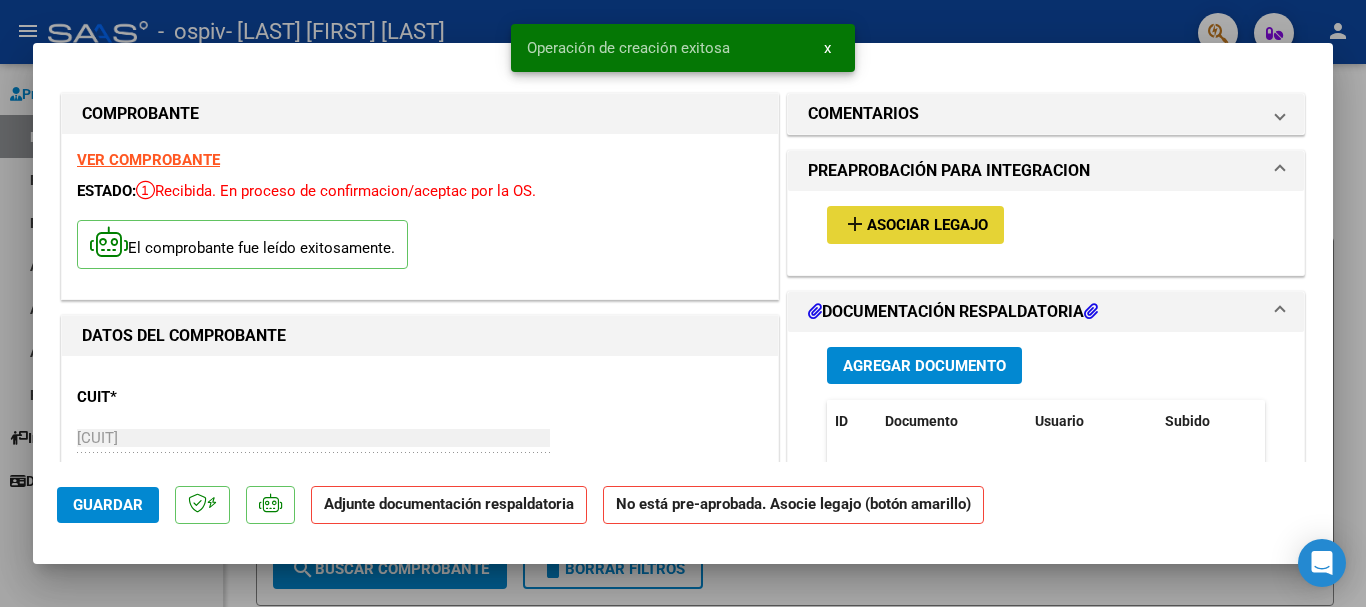 click on "Asociar Legajo" at bounding box center [927, 226] 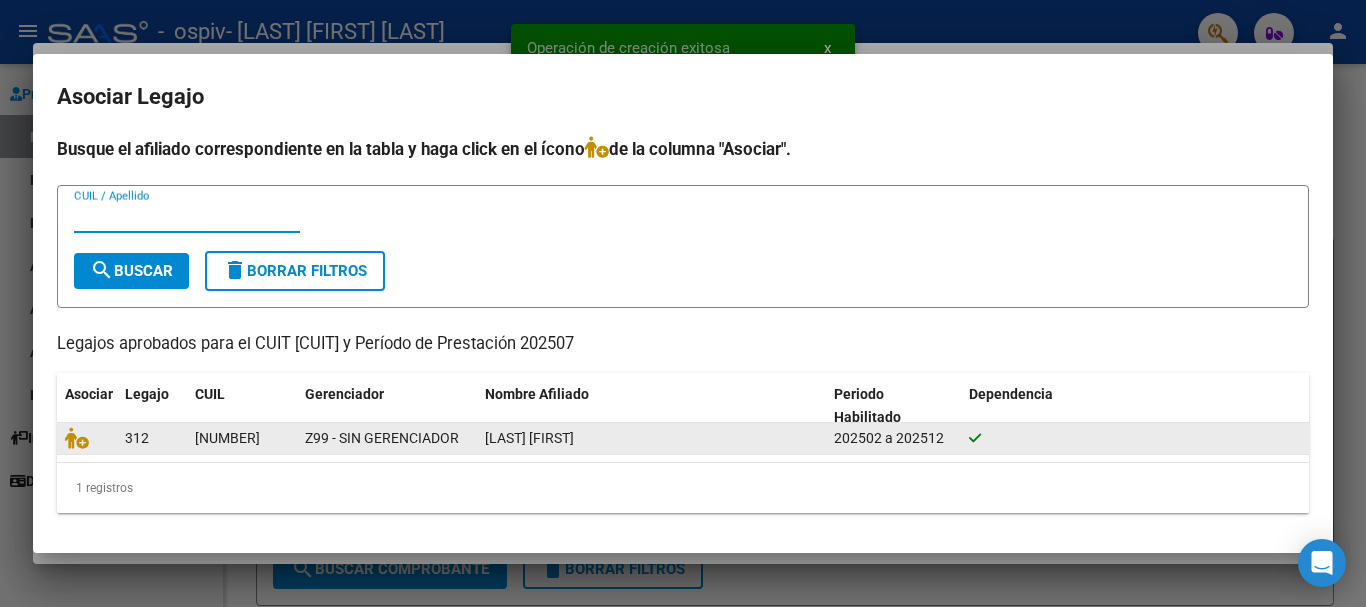 click on "[NUMBER]" 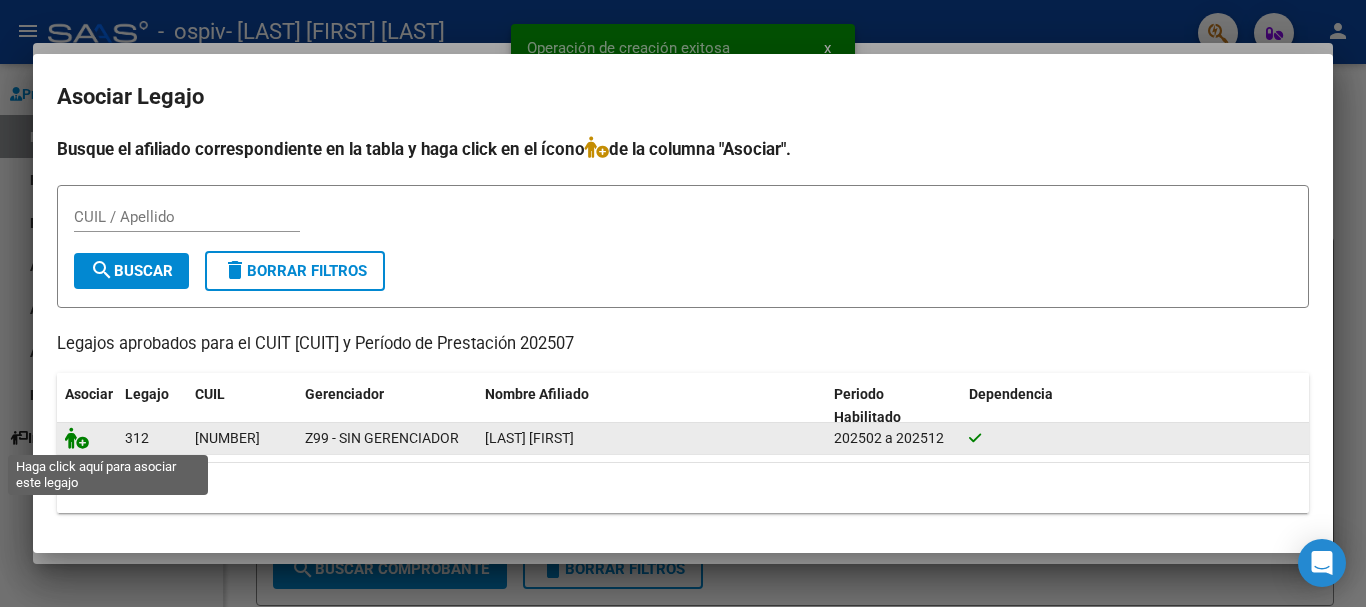 click 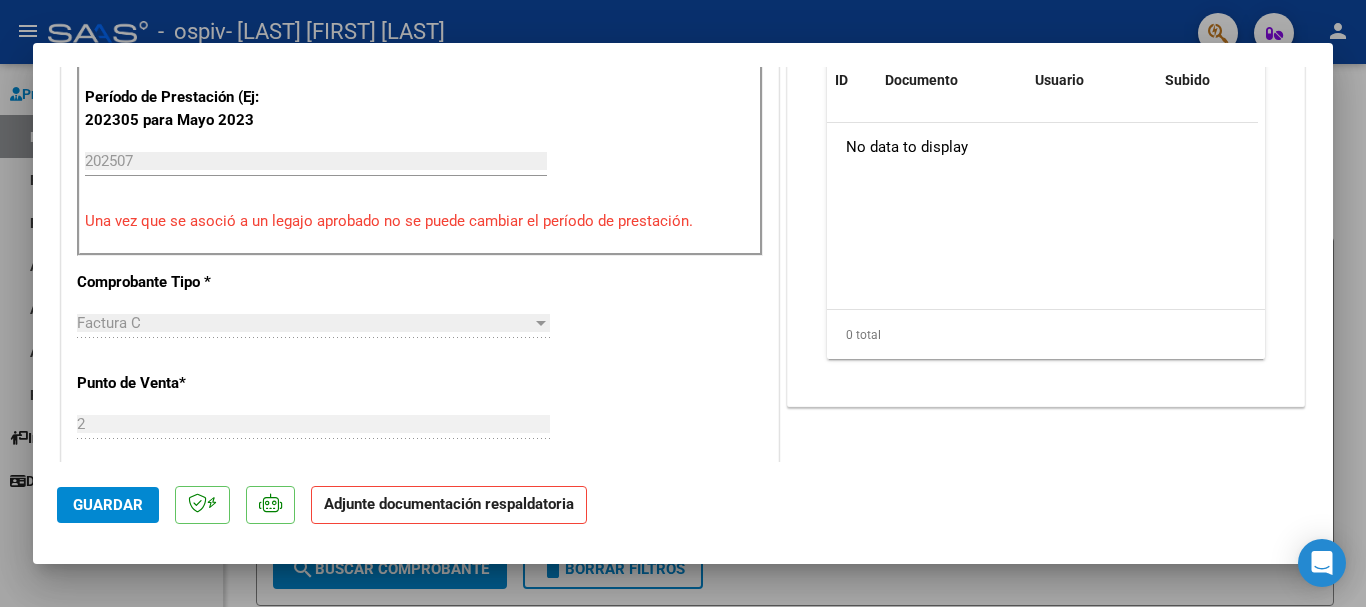 scroll, scrollTop: 300, scrollLeft: 0, axis: vertical 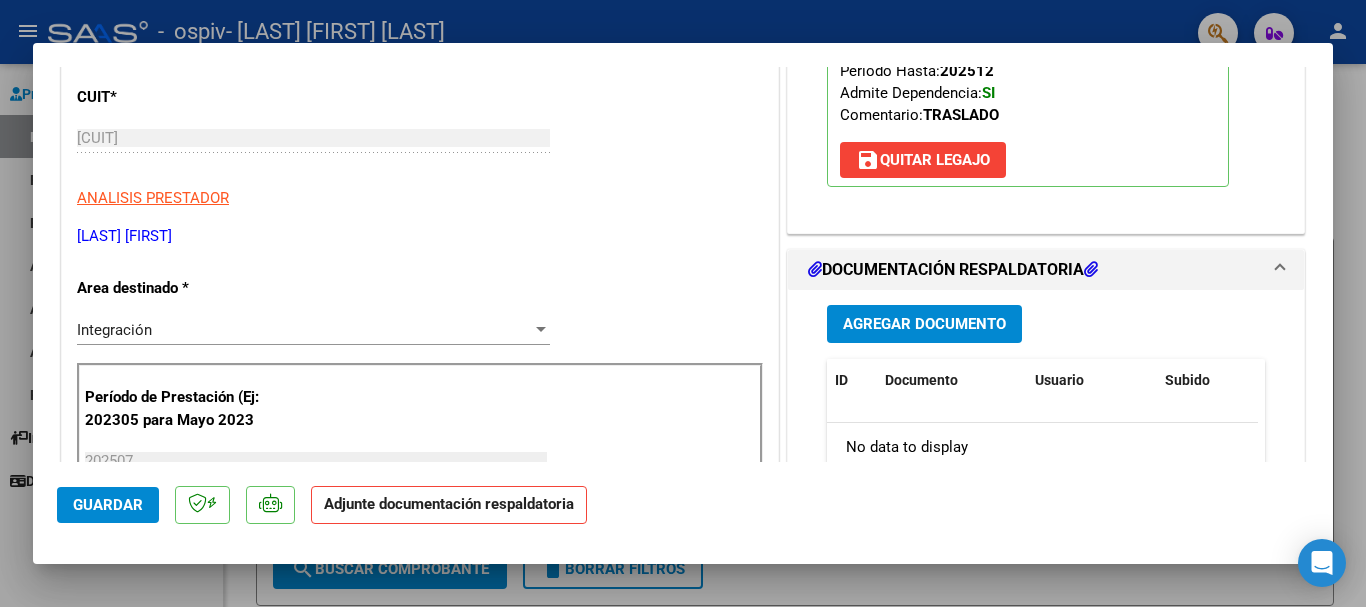 click on "Agregar Documento" at bounding box center [924, 325] 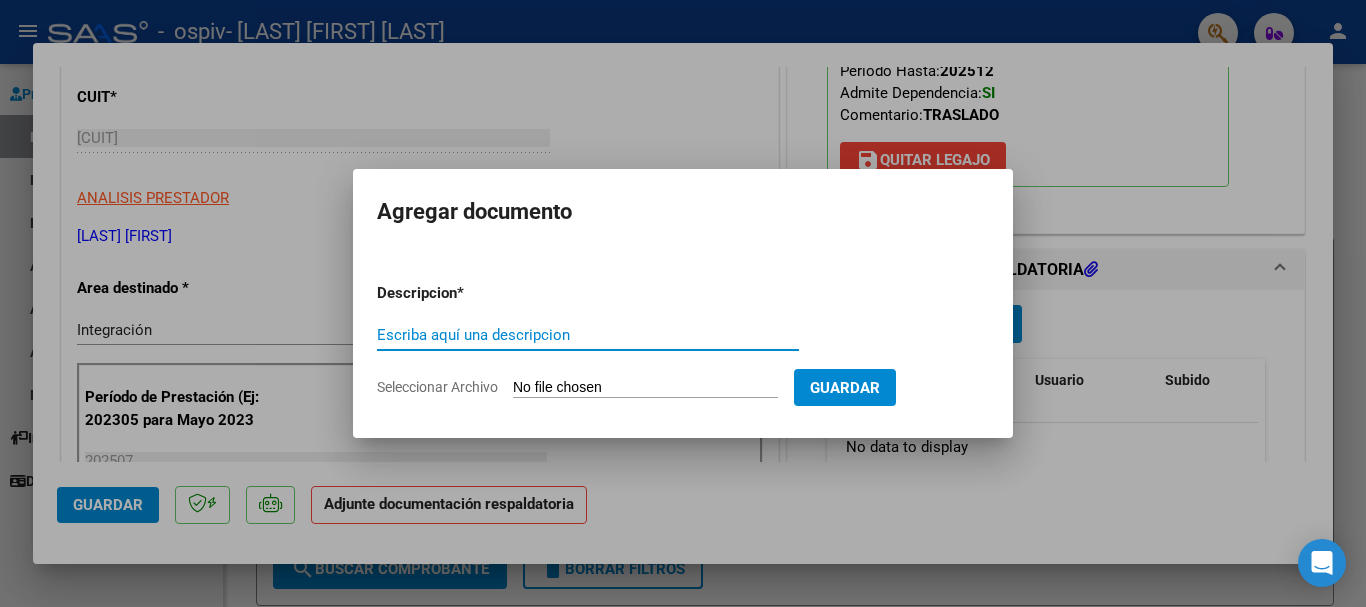 click on "Escriba aquí una descripcion" at bounding box center (588, 335) 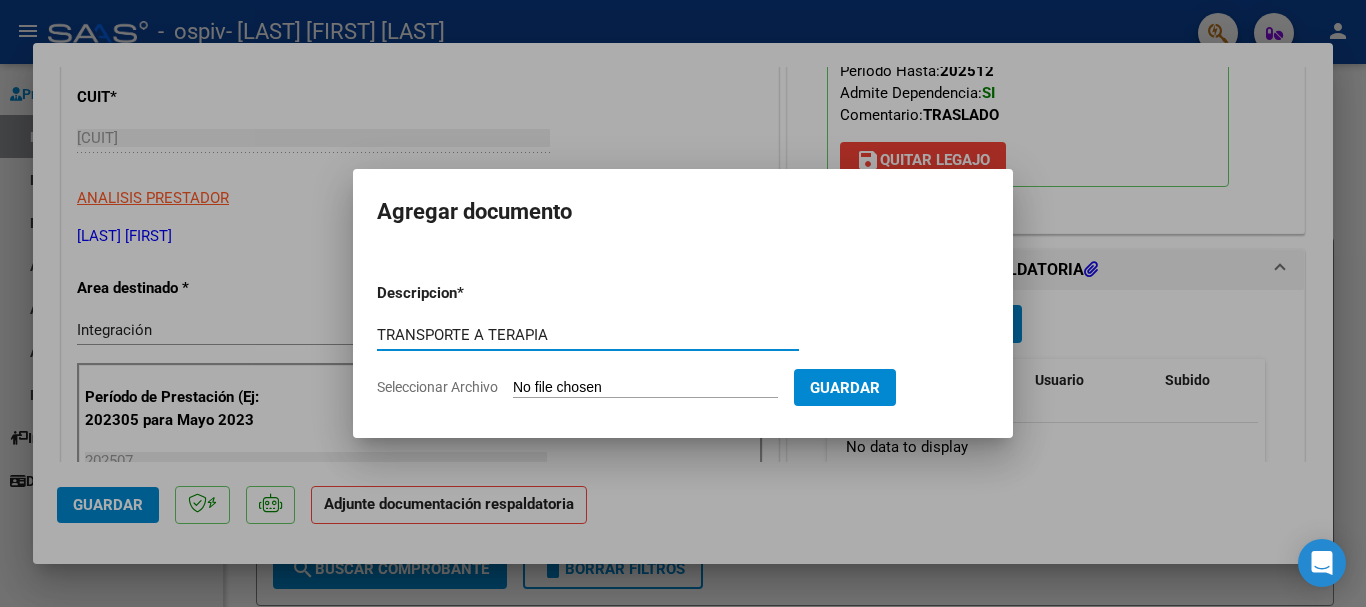 type on "TRANSPORTE A TERAPIA" 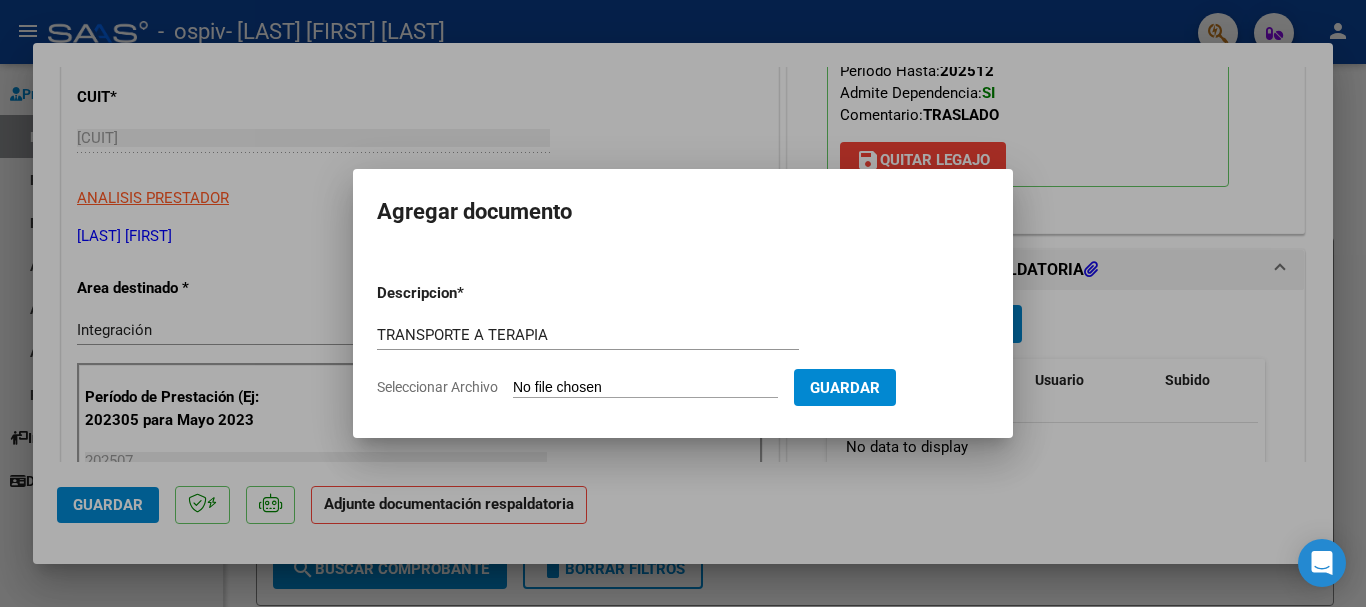 type on "C:\fakepath\DOC A TERAPIA PERIODO JULIO 2025.pdf" 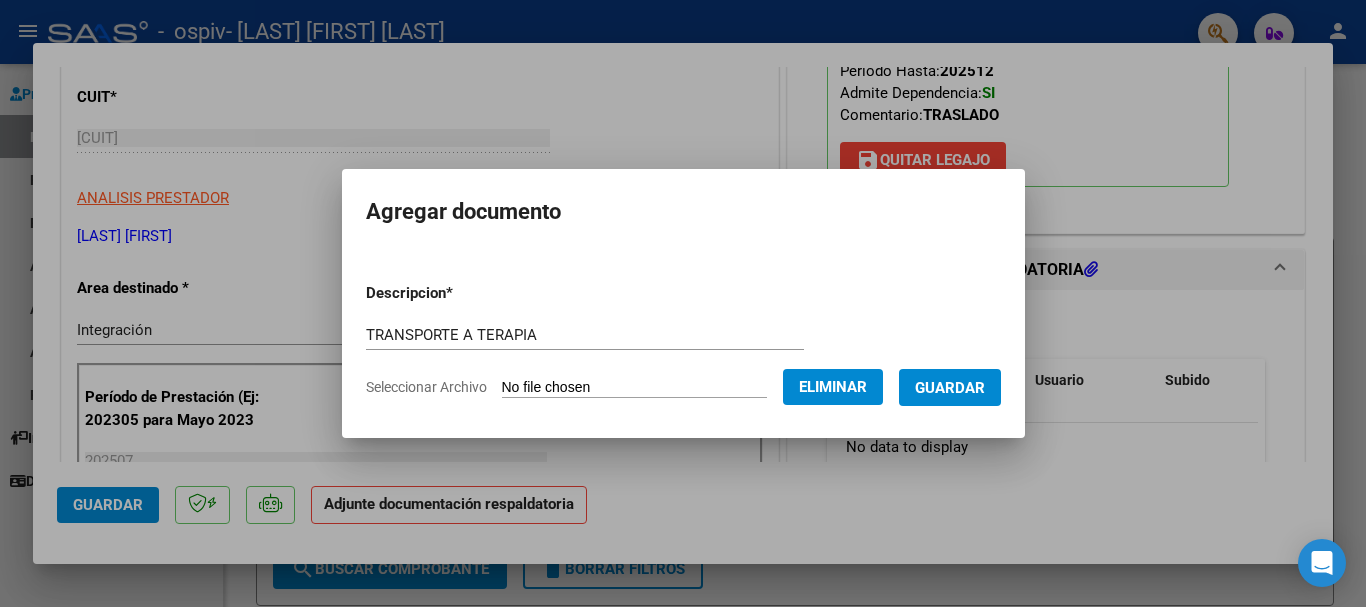 click on "Guardar" at bounding box center [950, 388] 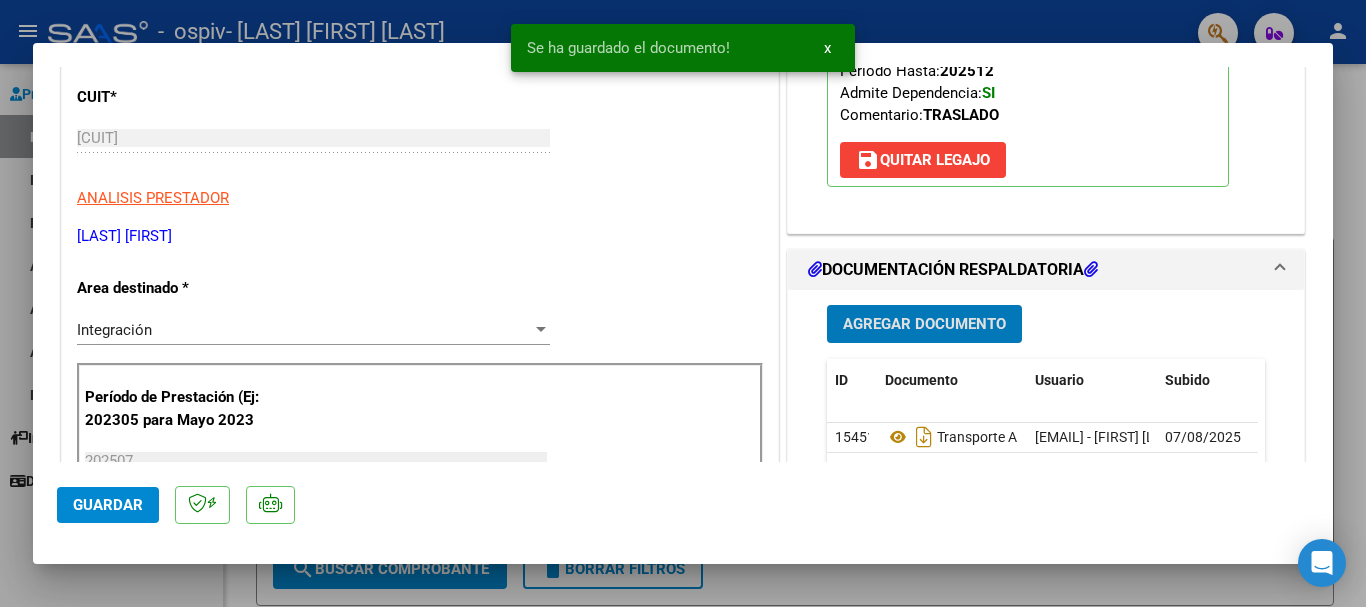 click on "Guardar" 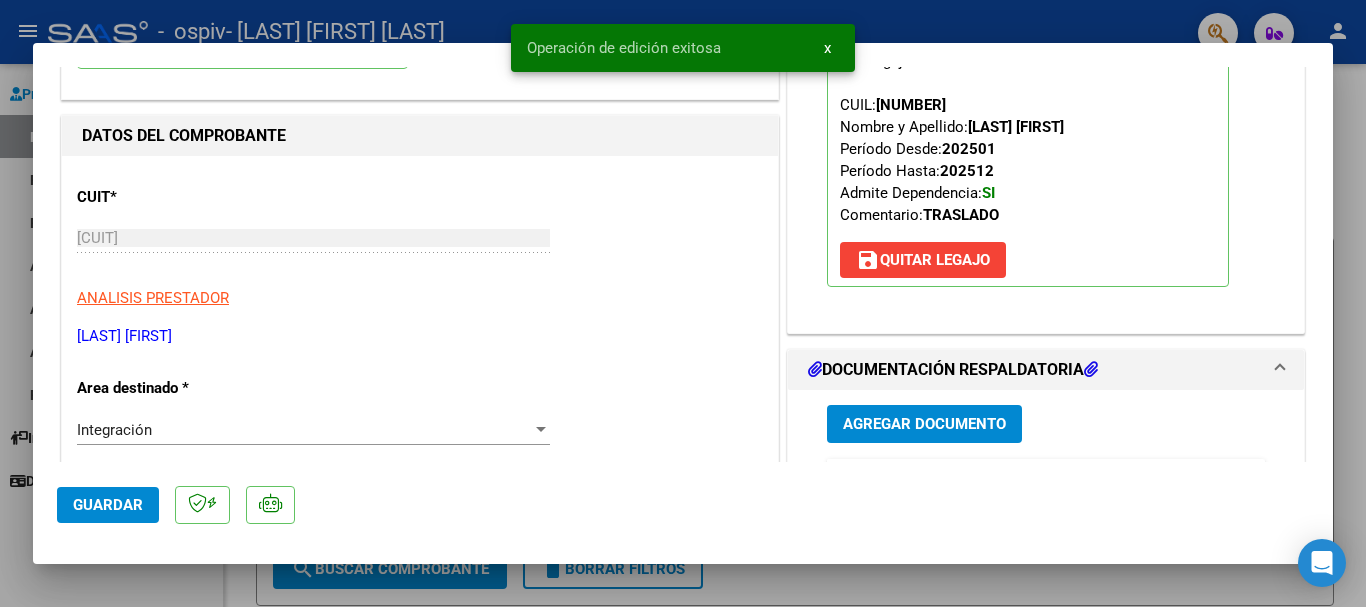 click at bounding box center (683, 303) 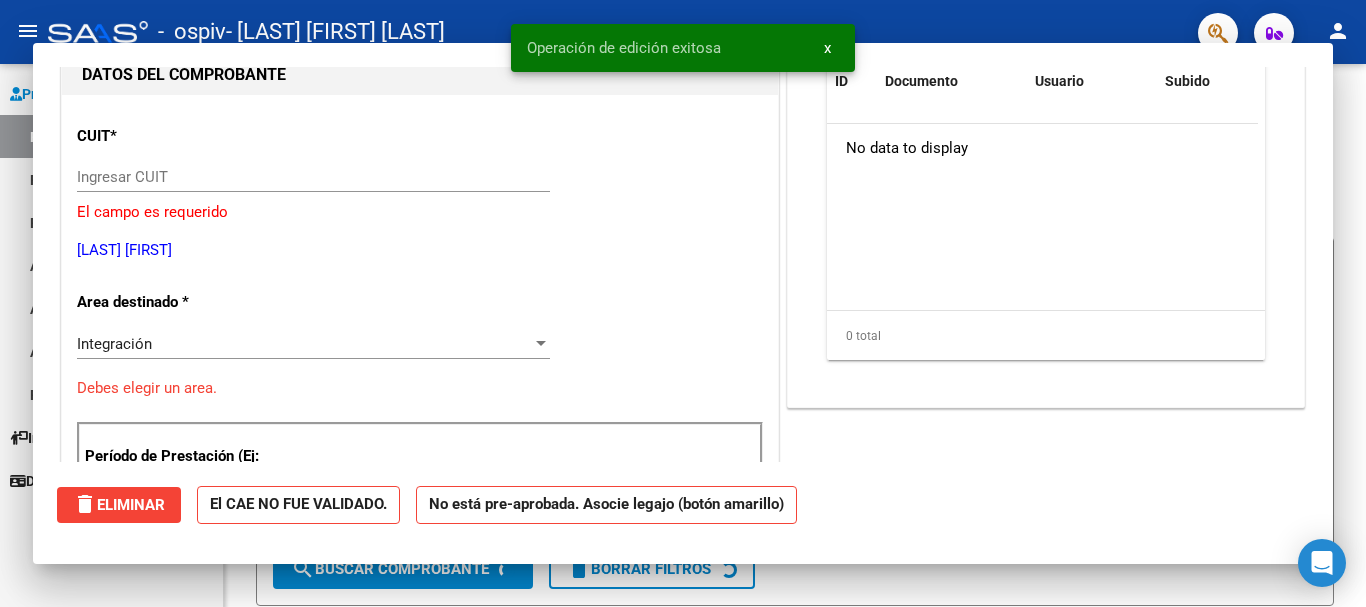scroll, scrollTop: 212, scrollLeft: 0, axis: vertical 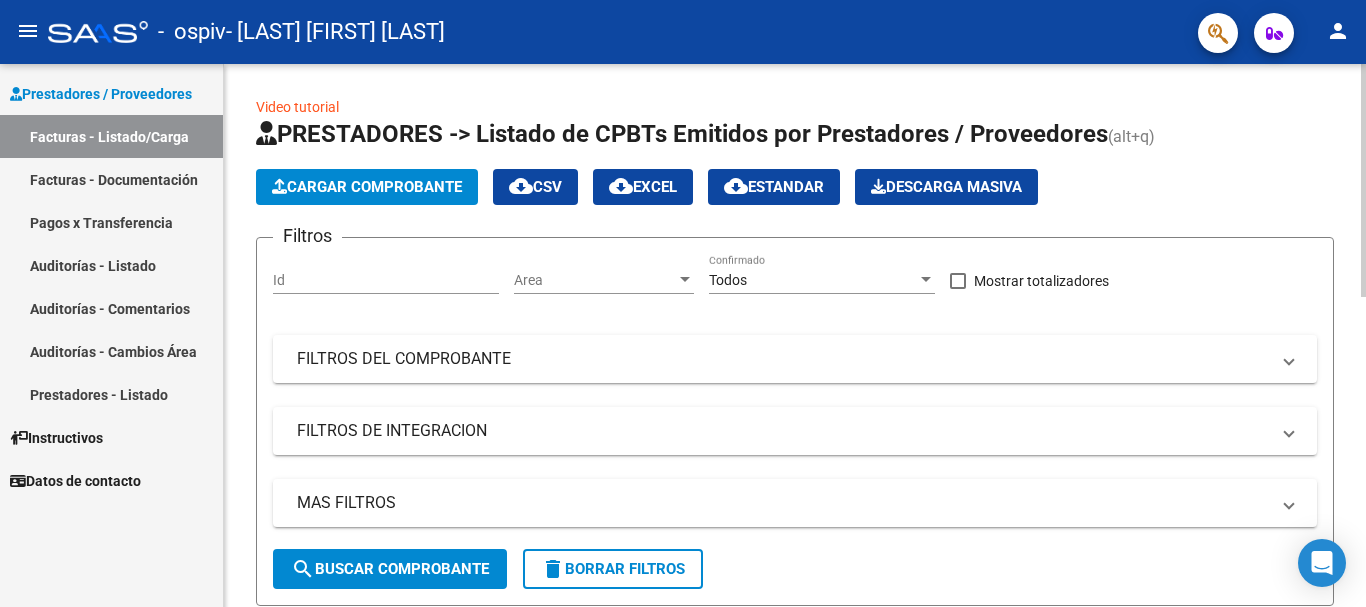click on "Cargar Comprobante" 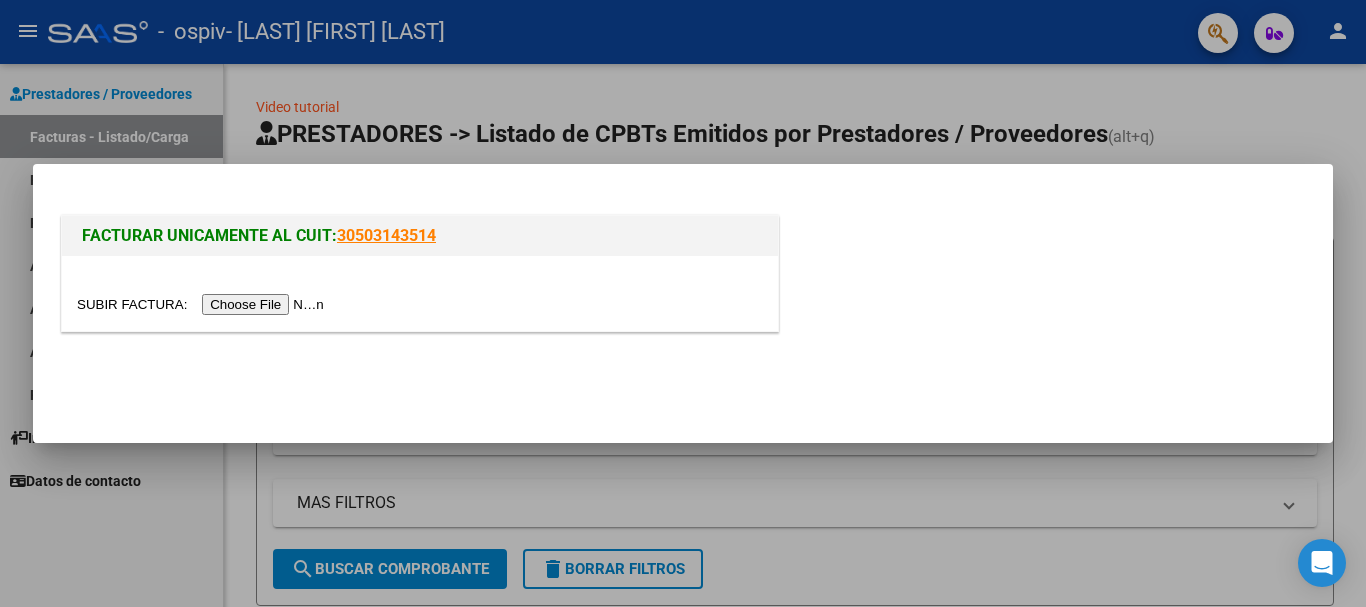 click at bounding box center (203, 304) 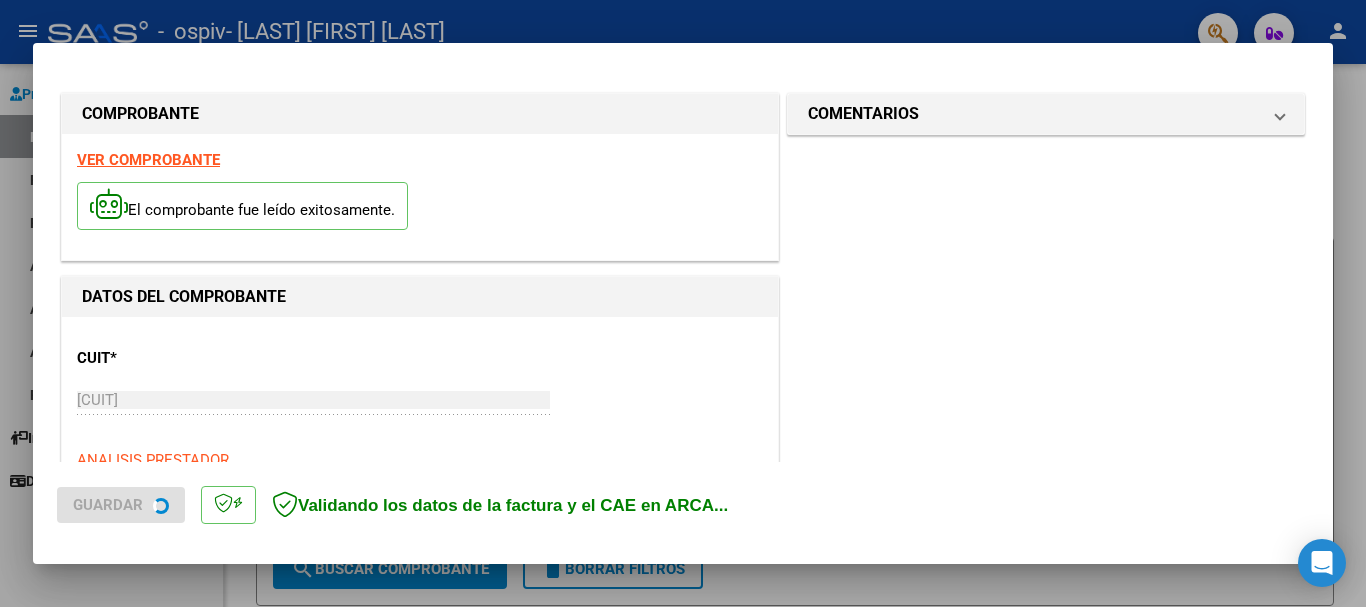 scroll, scrollTop: 400, scrollLeft: 0, axis: vertical 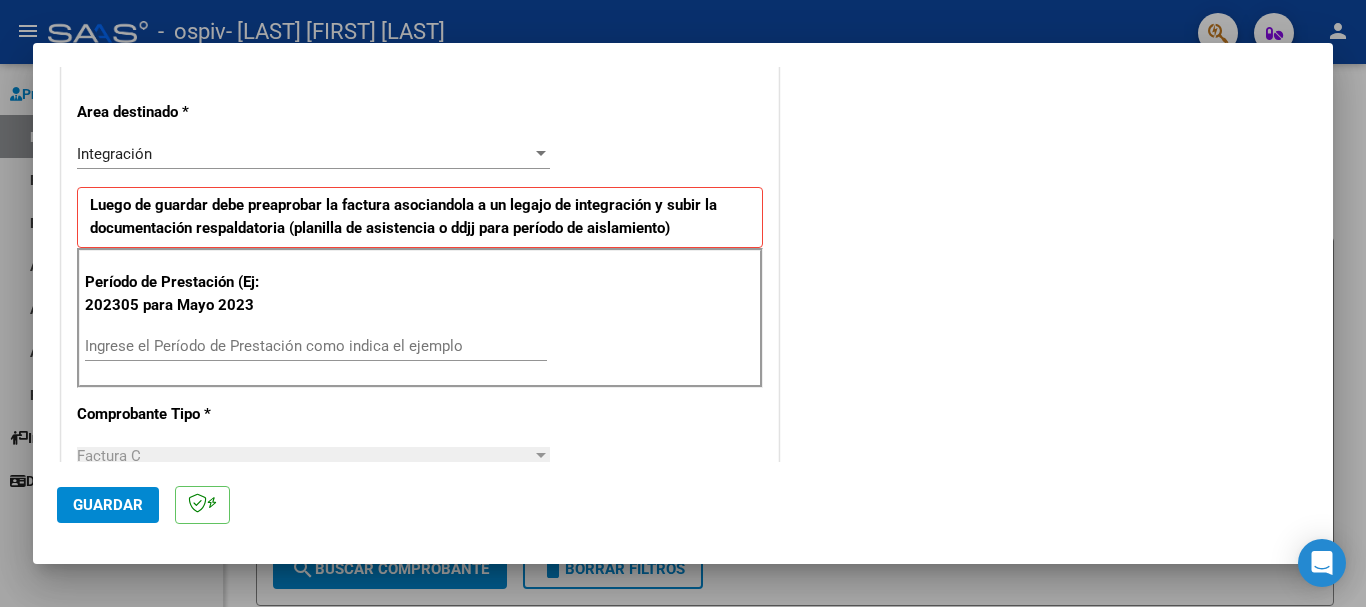 click on "Ingrese el Período de Prestación como indica el ejemplo" at bounding box center (316, 346) 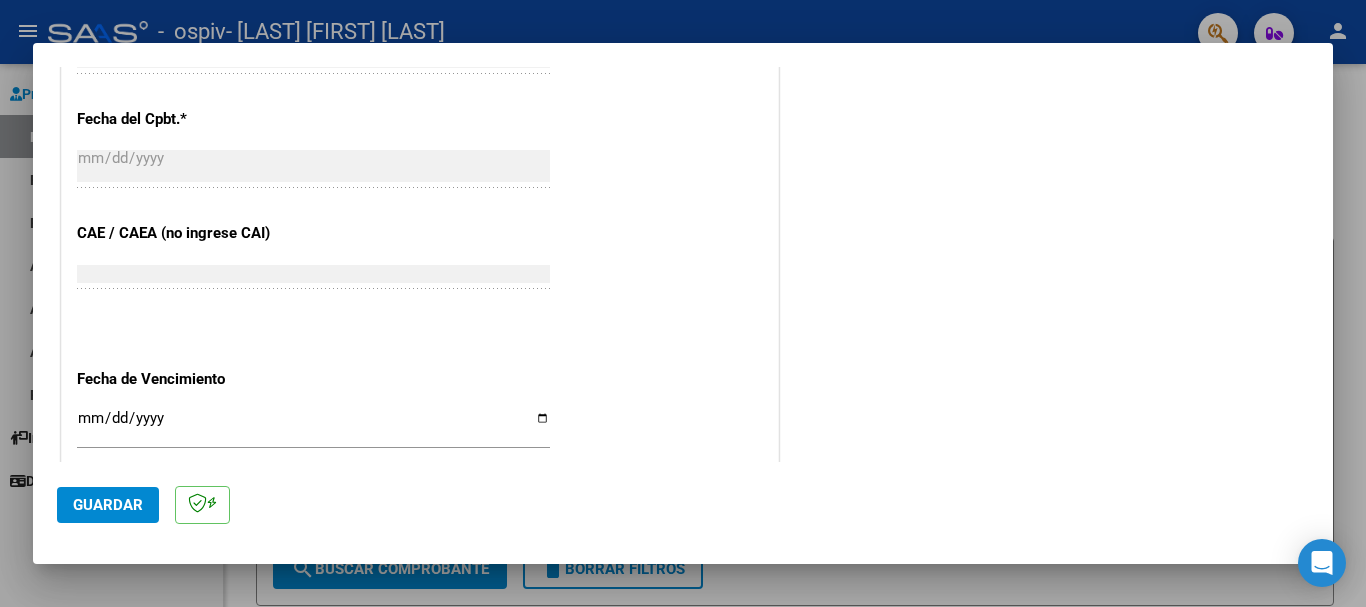 scroll, scrollTop: 1200, scrollLeft: 0, axis: vertical 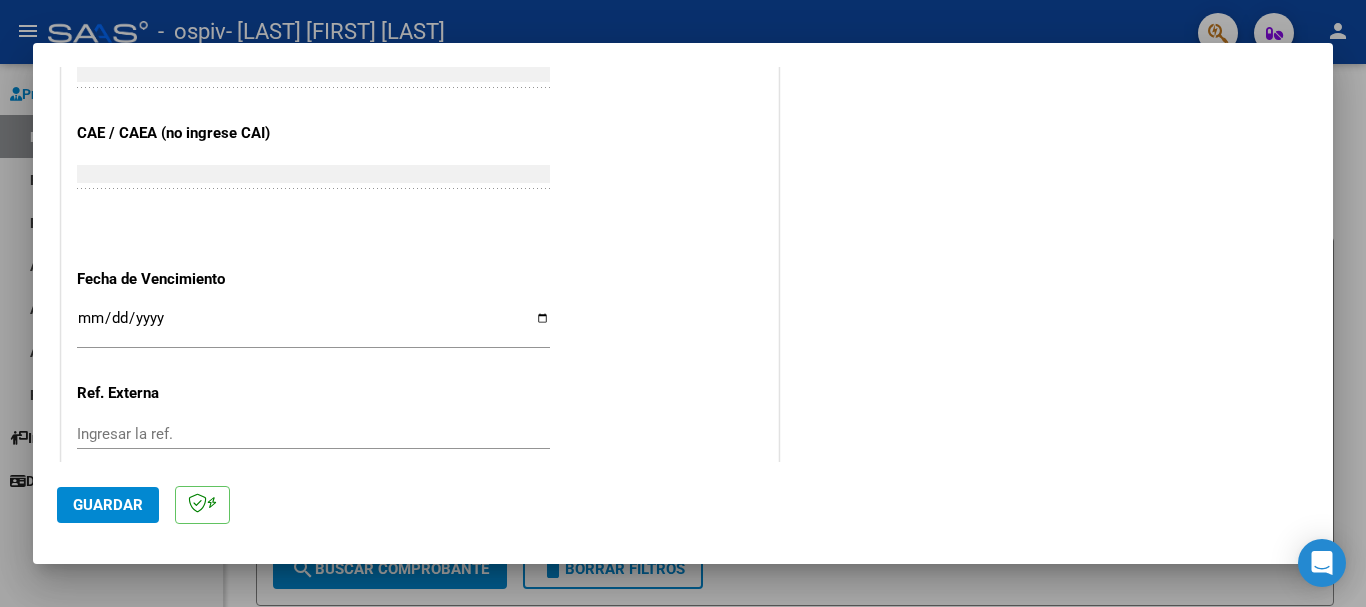 type on "202507" 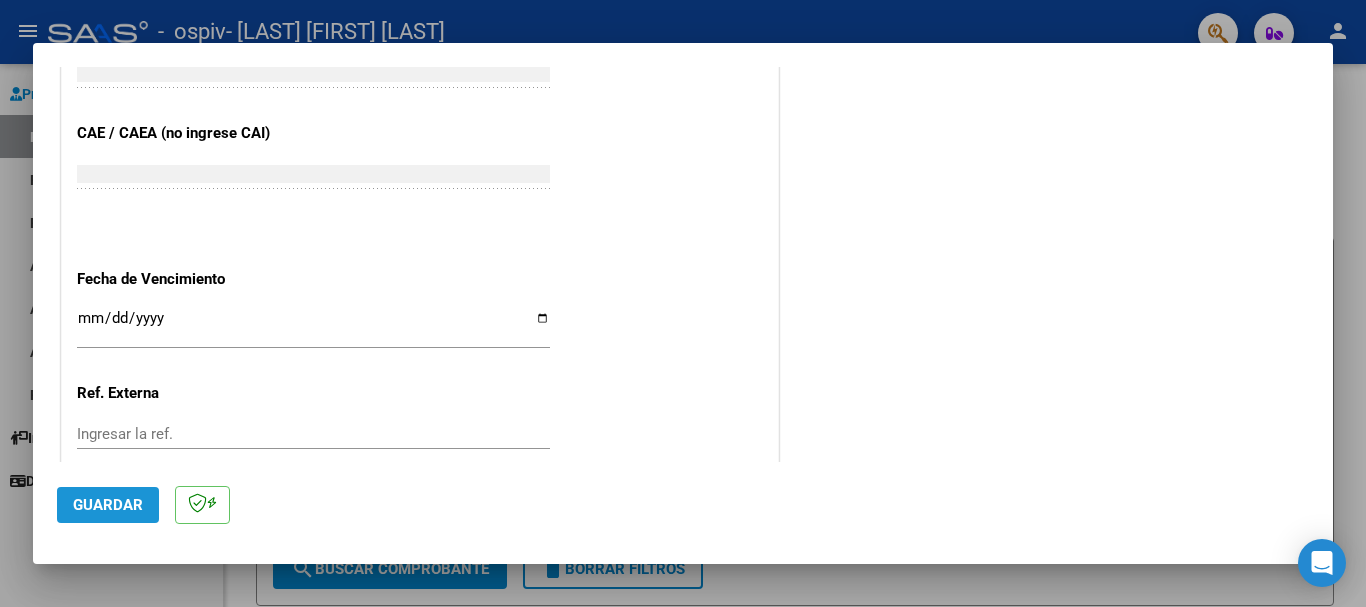 click on "Guardar" 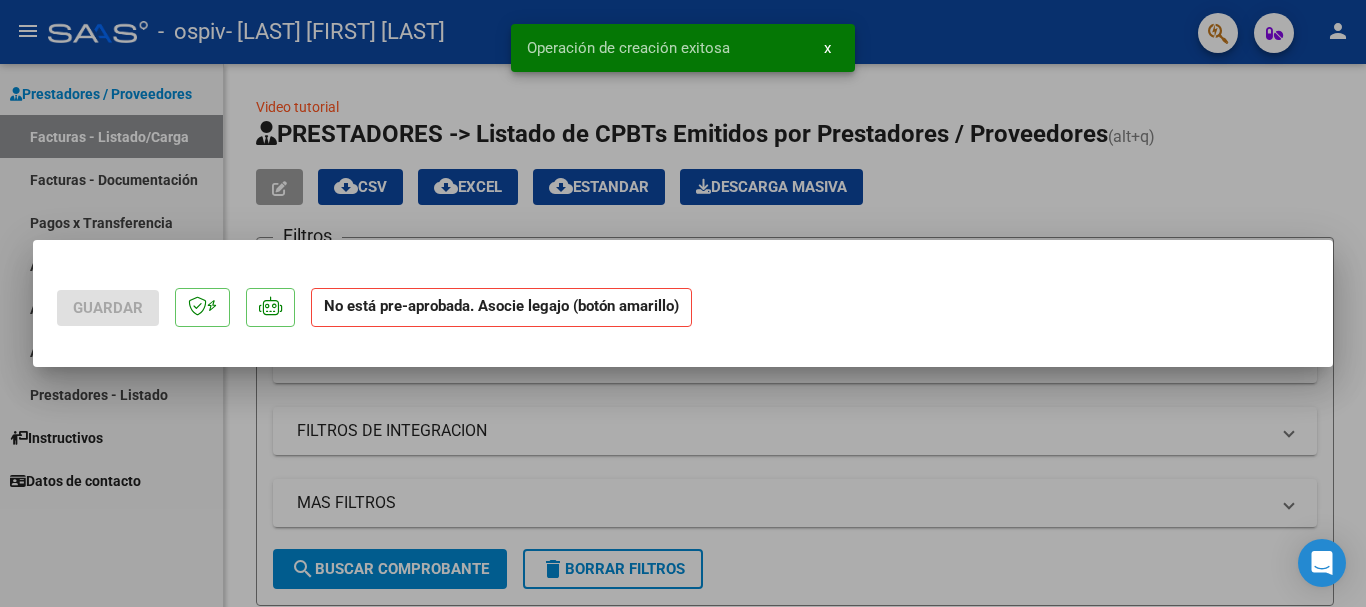 scroll, scrollTop: 0, scrollLeft: 0, axis: both 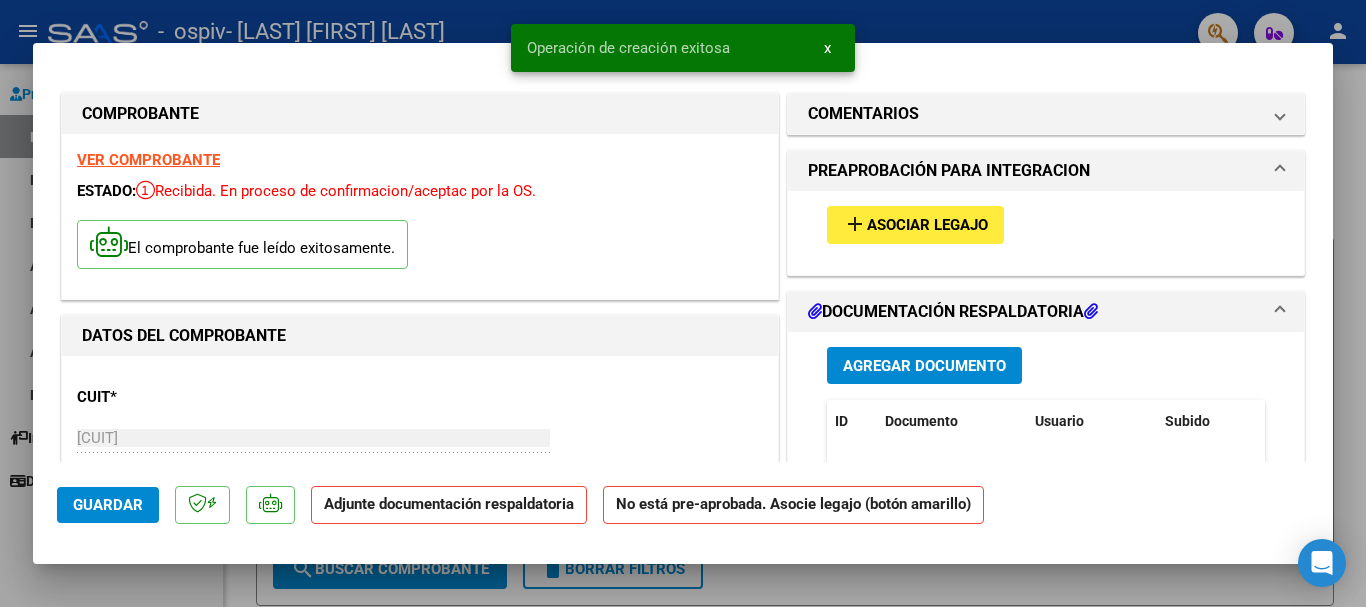 click on "add Asociar Legajo" at bounding box center [915, 224] 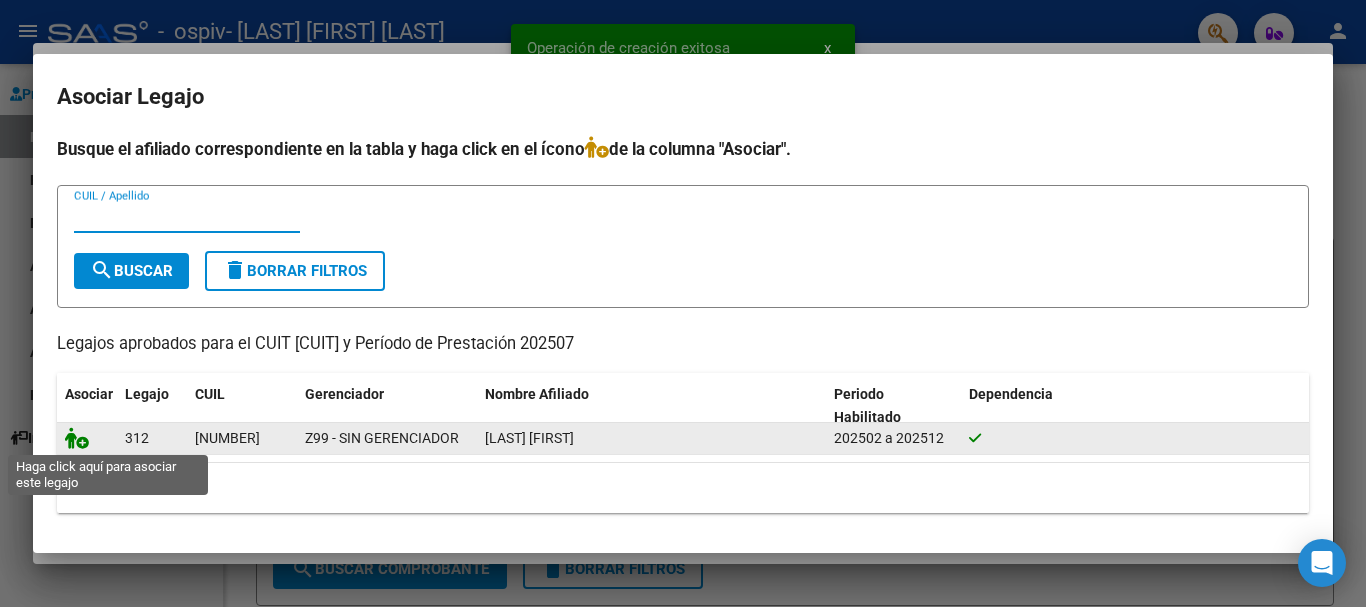 click 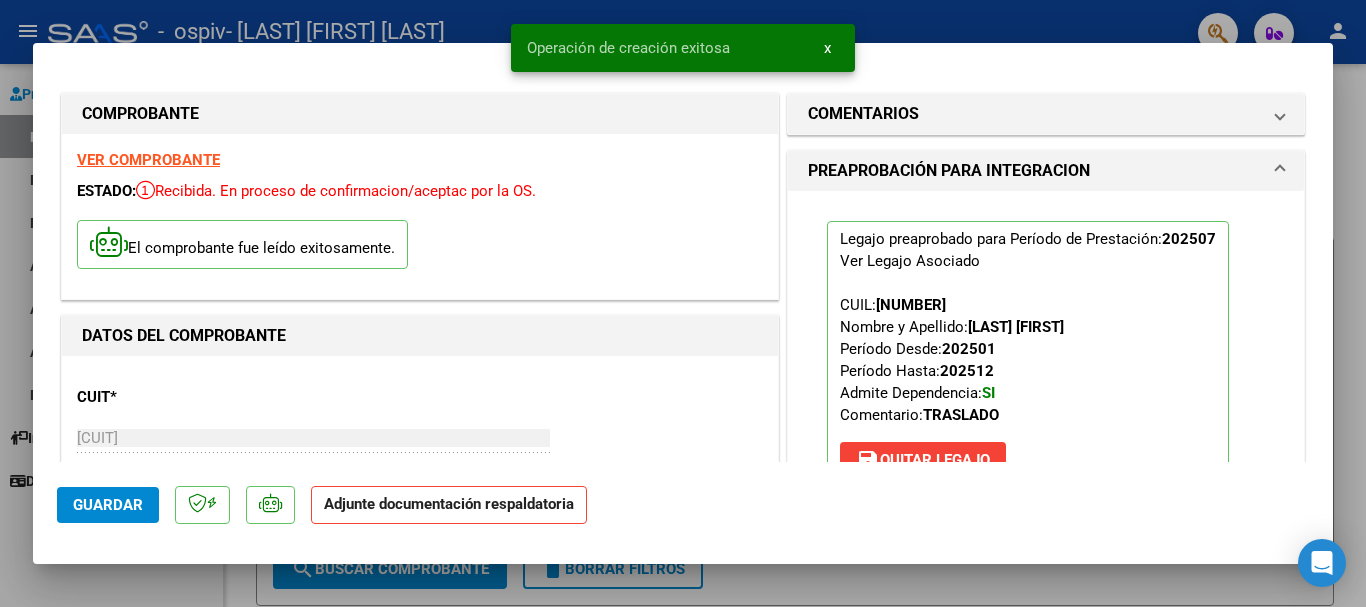 scroll, scrollTop: 400, scrollLeft: 0, axis: vertical 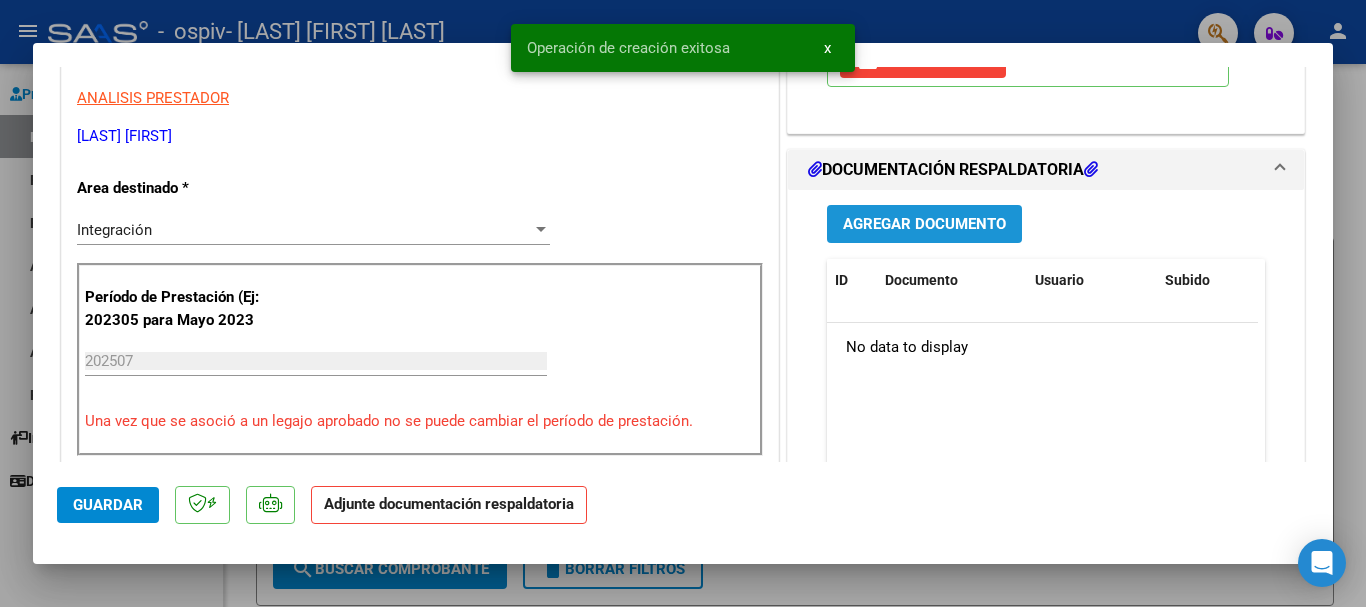 click on "Agregar Documento" at bounding box center (924, 225) 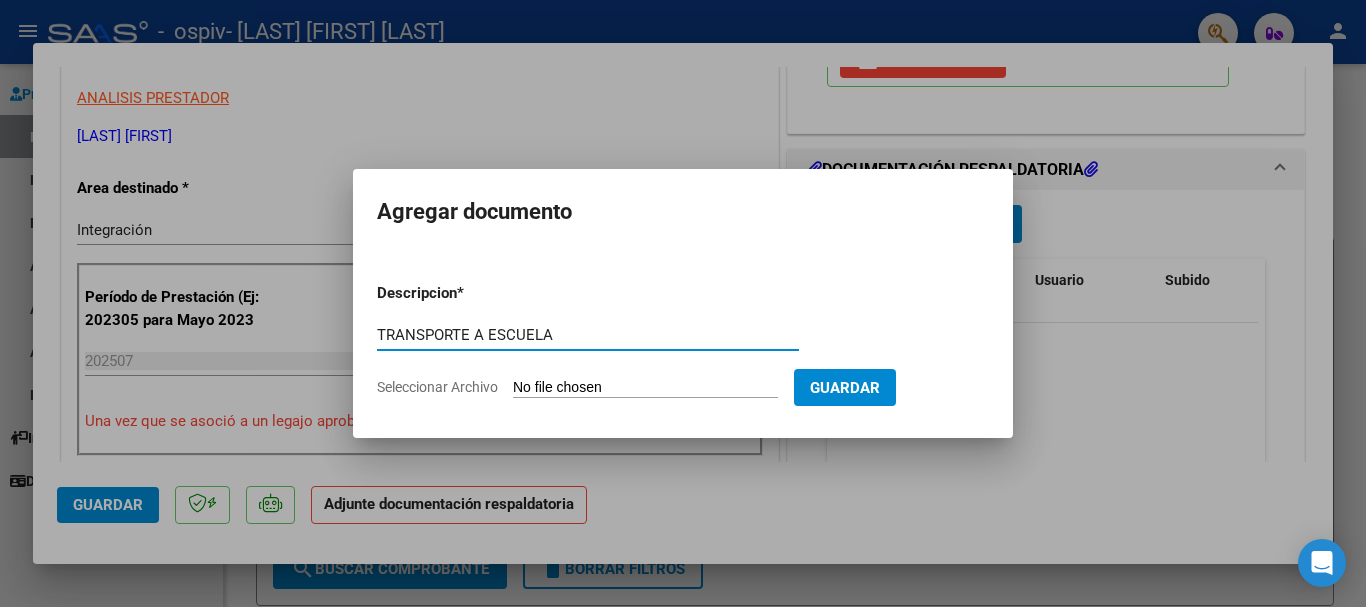 type on "TRANSPORTE A ESCUELA" 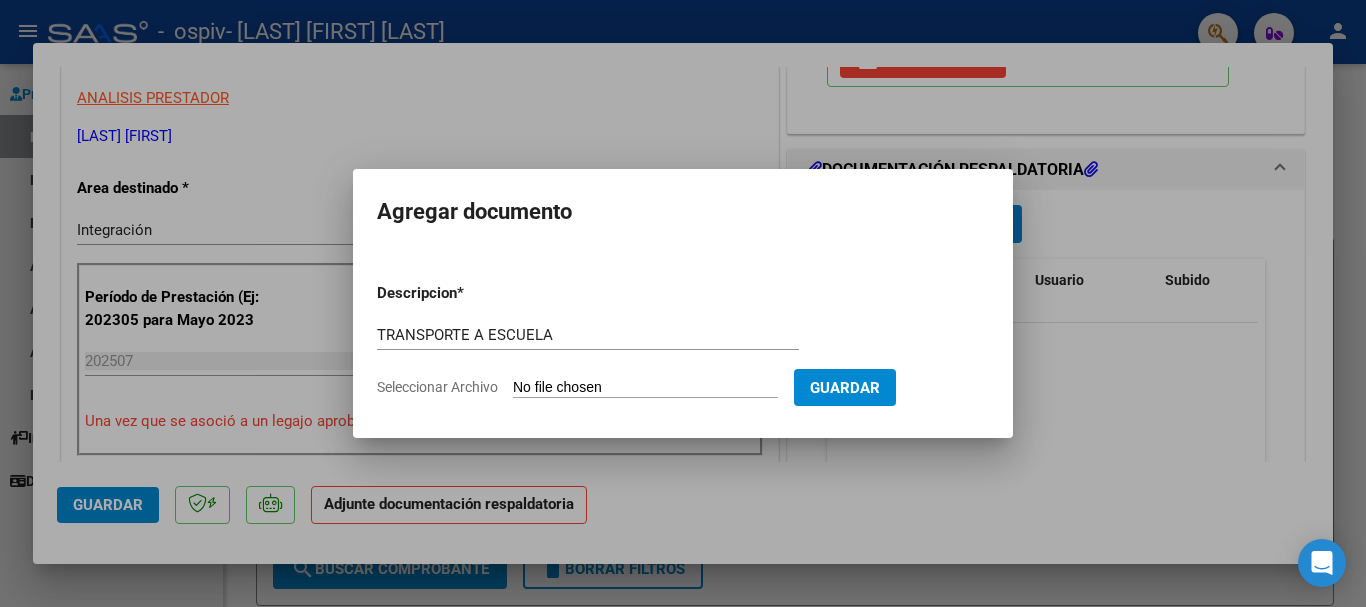 type on "C:\fakepath\DOC A ESC PERIODO JULIO 2025.pdf" 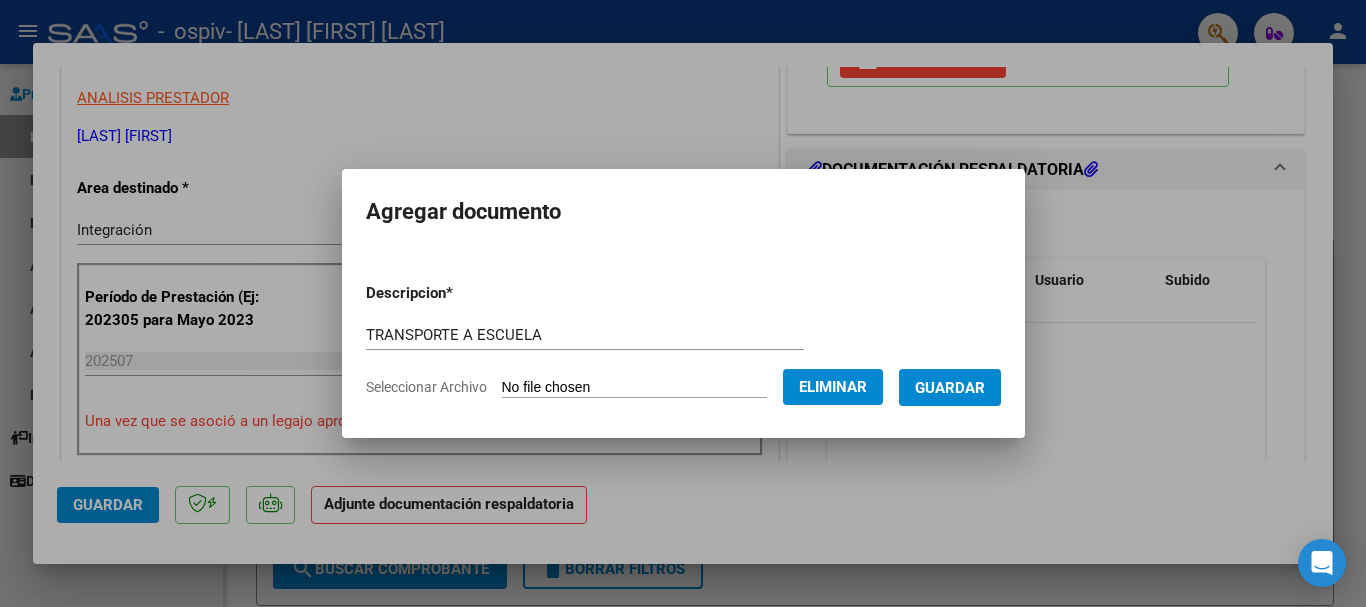 click on "Guardar" at bounding box center [950, 388] 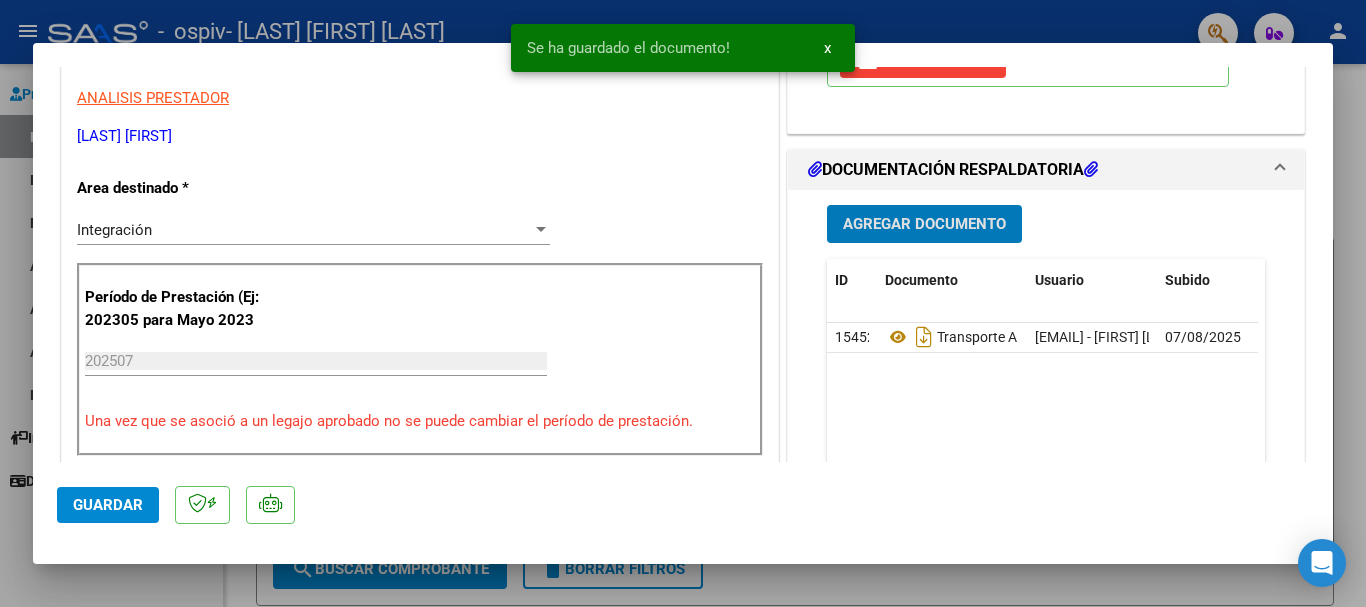 click on "Guardar" 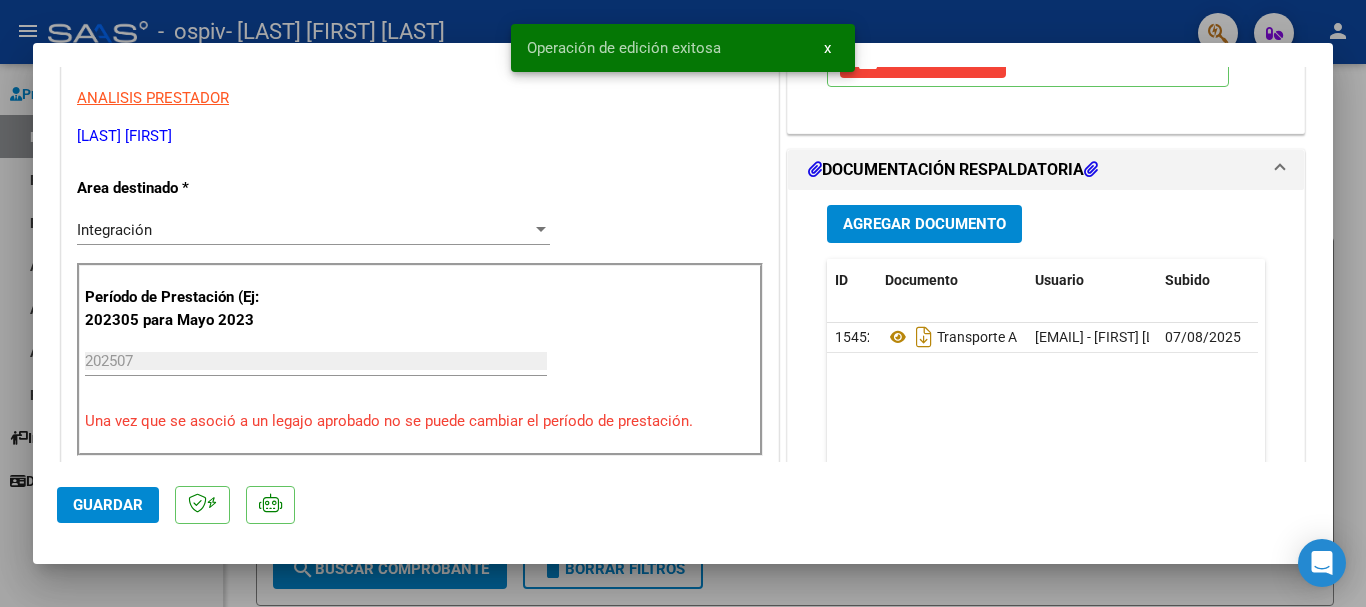 click at bounding box center (683, 303) 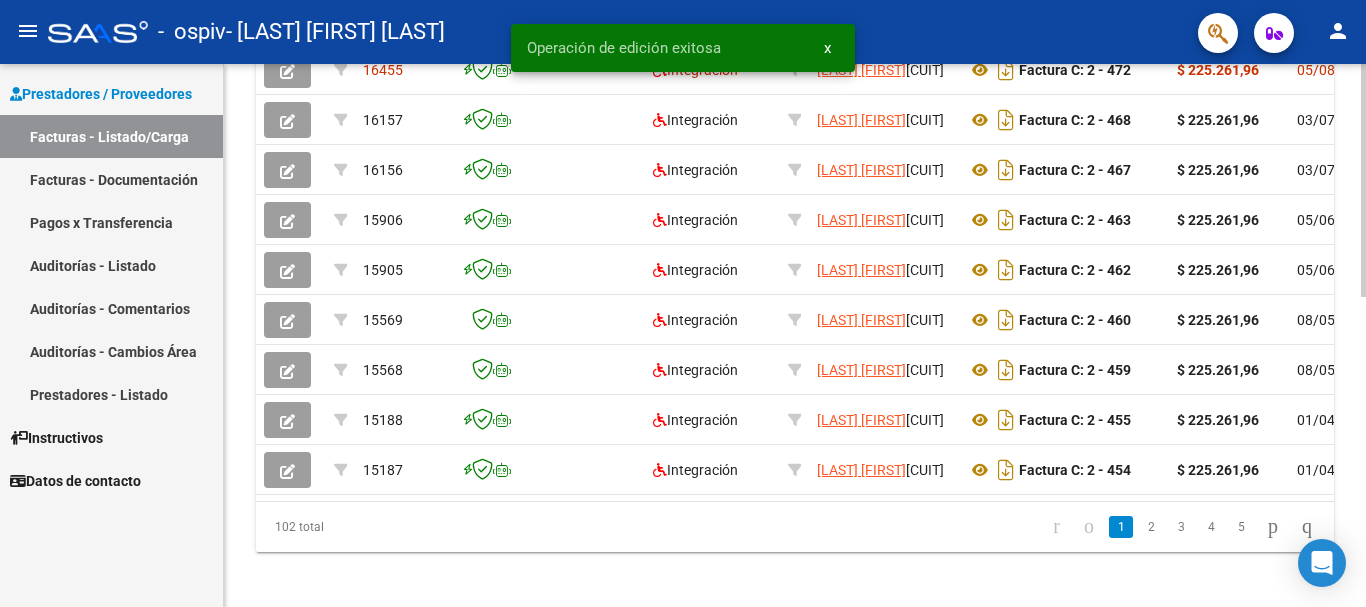 scroll, scrollTop: 100, scrollLeft: 0, axis: vertical 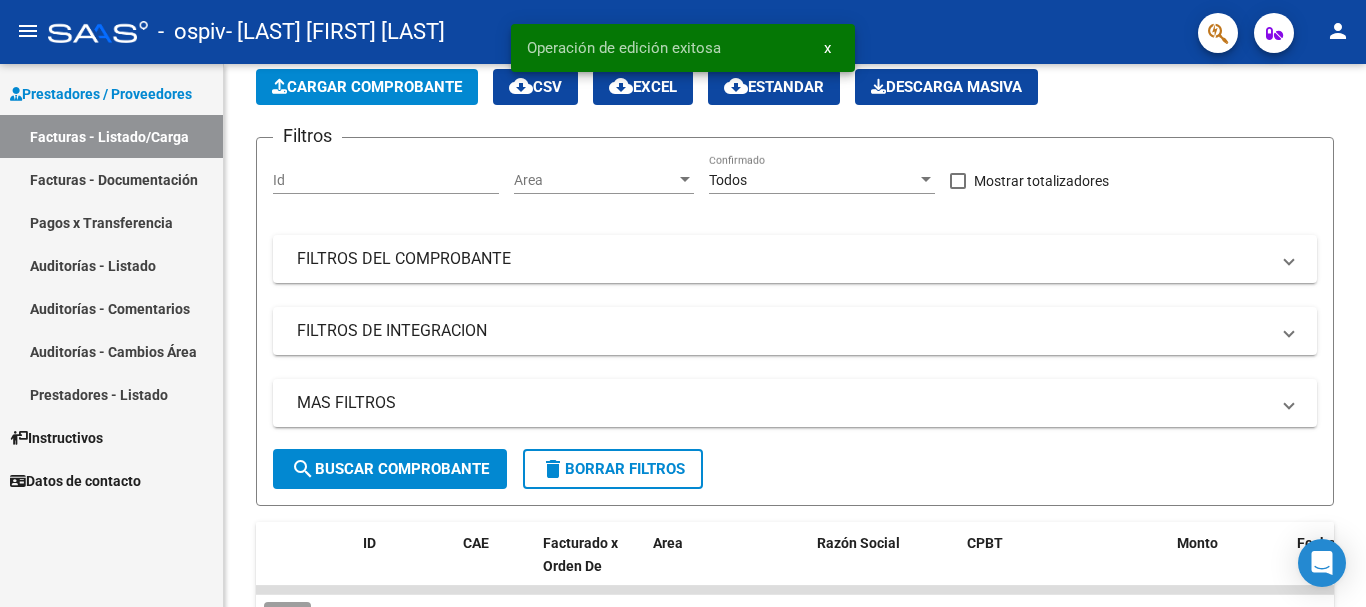 click on "Facturas - Documentación" at bounding box center (111, 179) 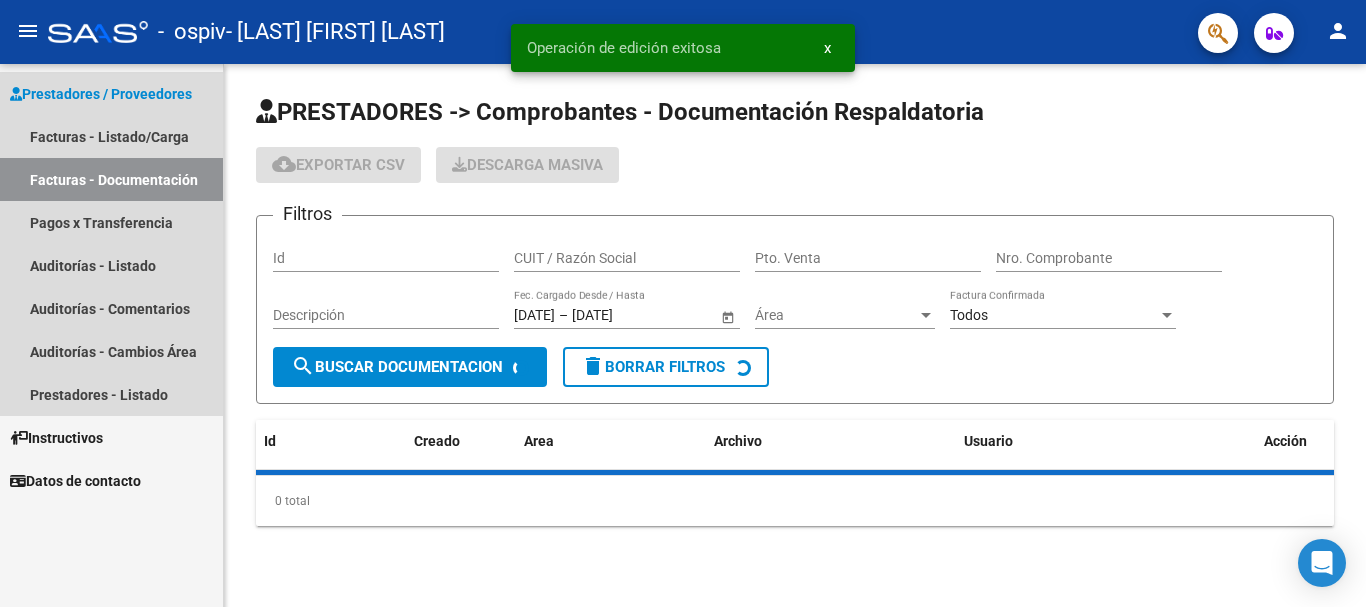 scroll, scrollTop: 0, scrollLeft: 0, axis: both 